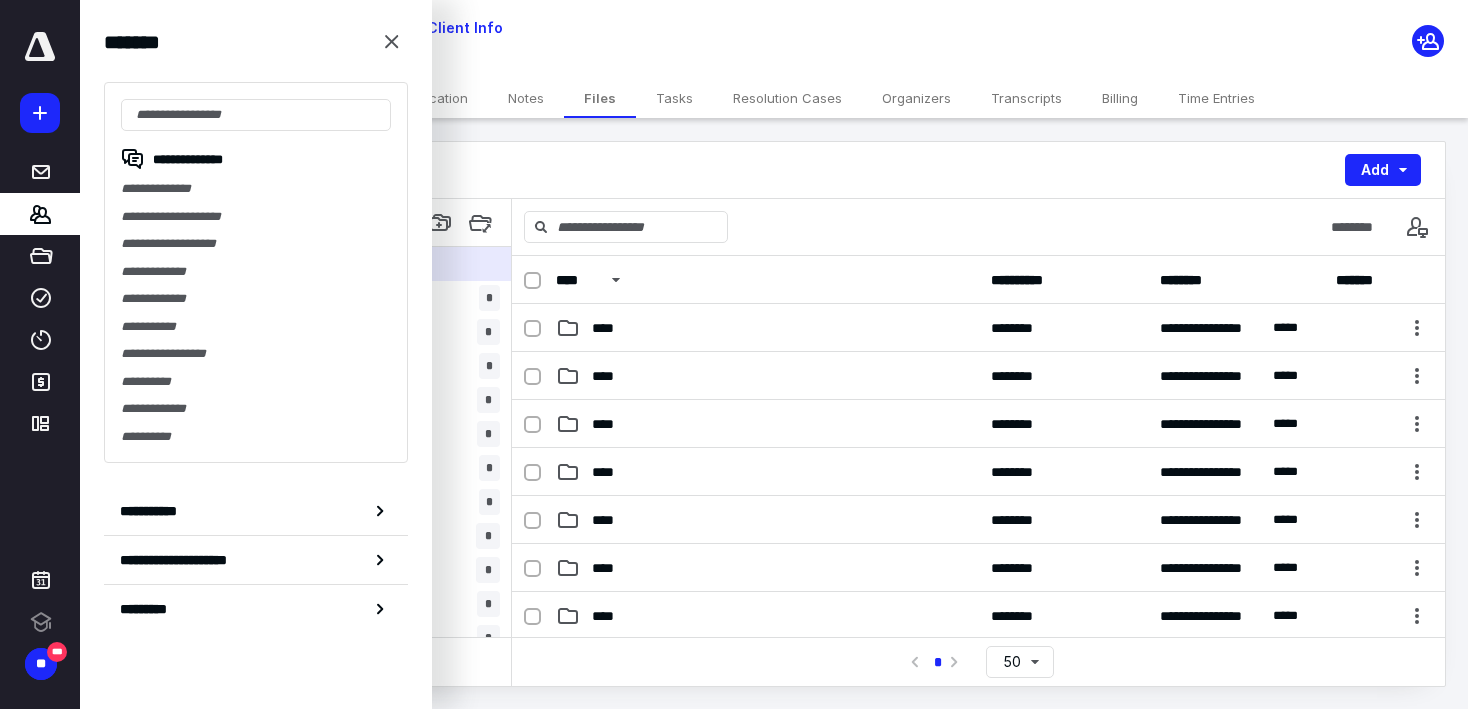 scroll, scrollTop: 0, scrollLeft: 0, axis: both 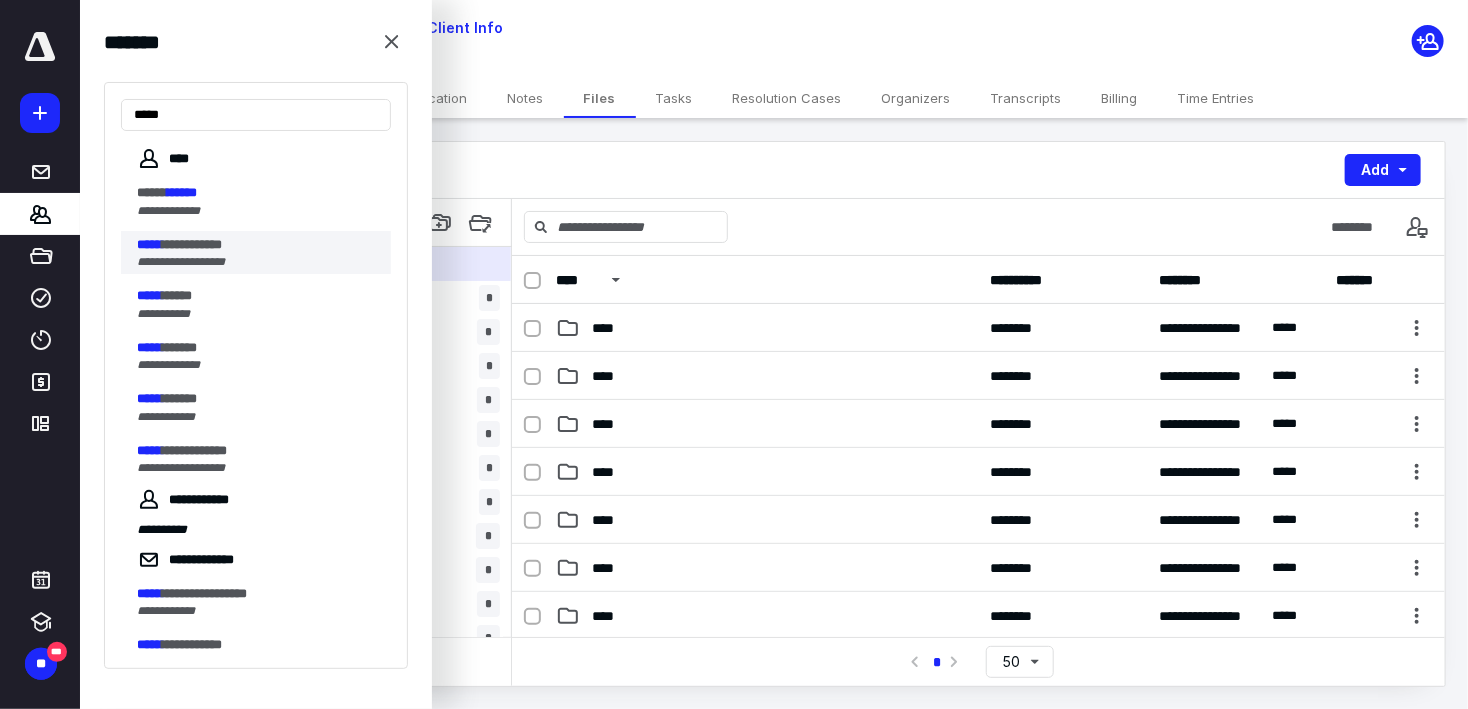 type on "*****" 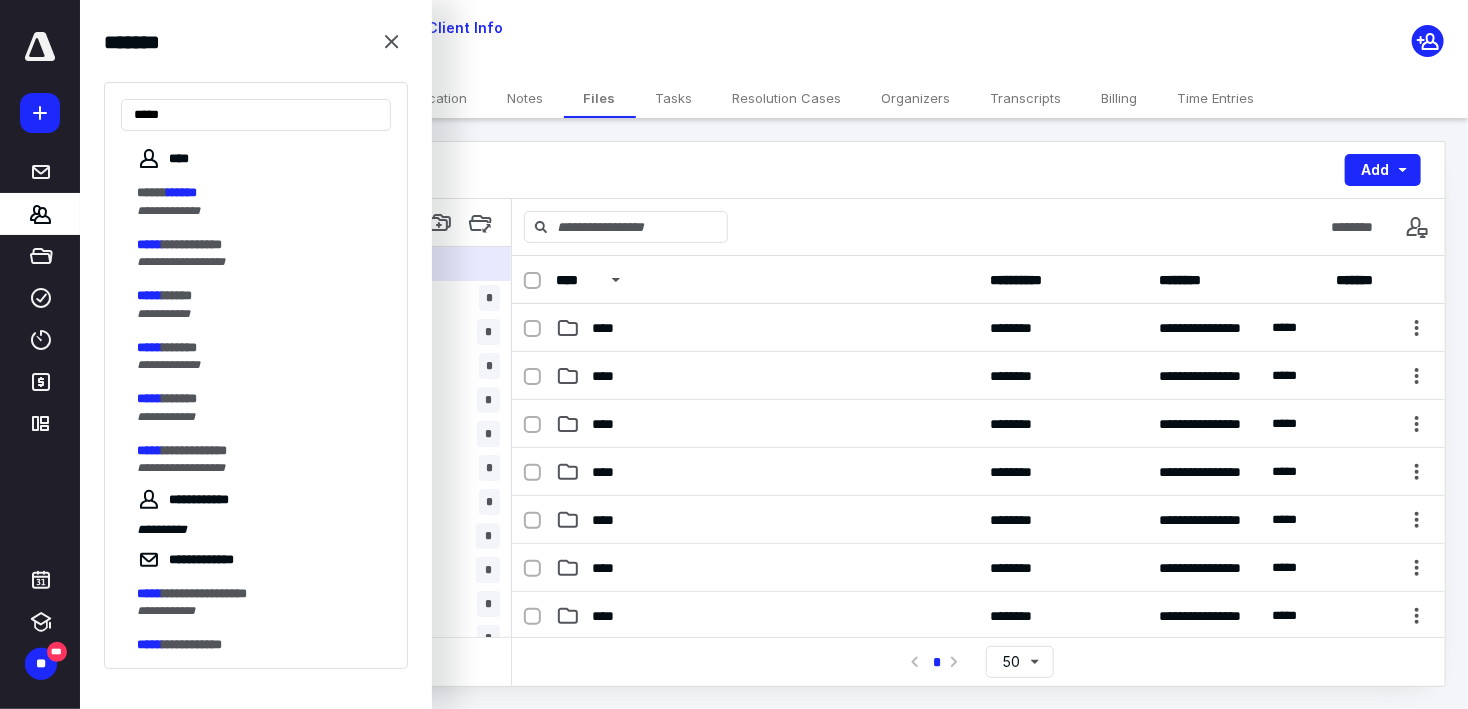 click on "**********" at bounding box center (192, 244) 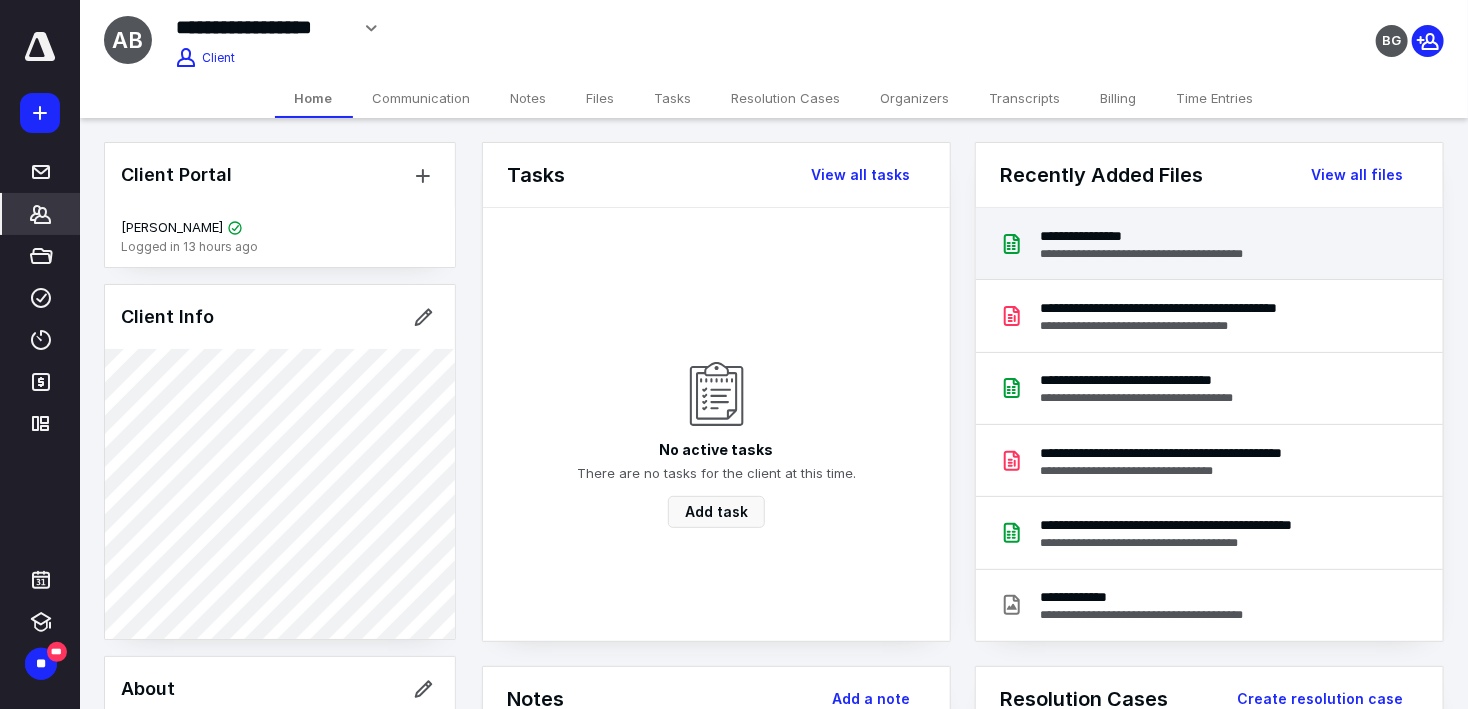 click on "**********" at bounding box center (1159, 236) 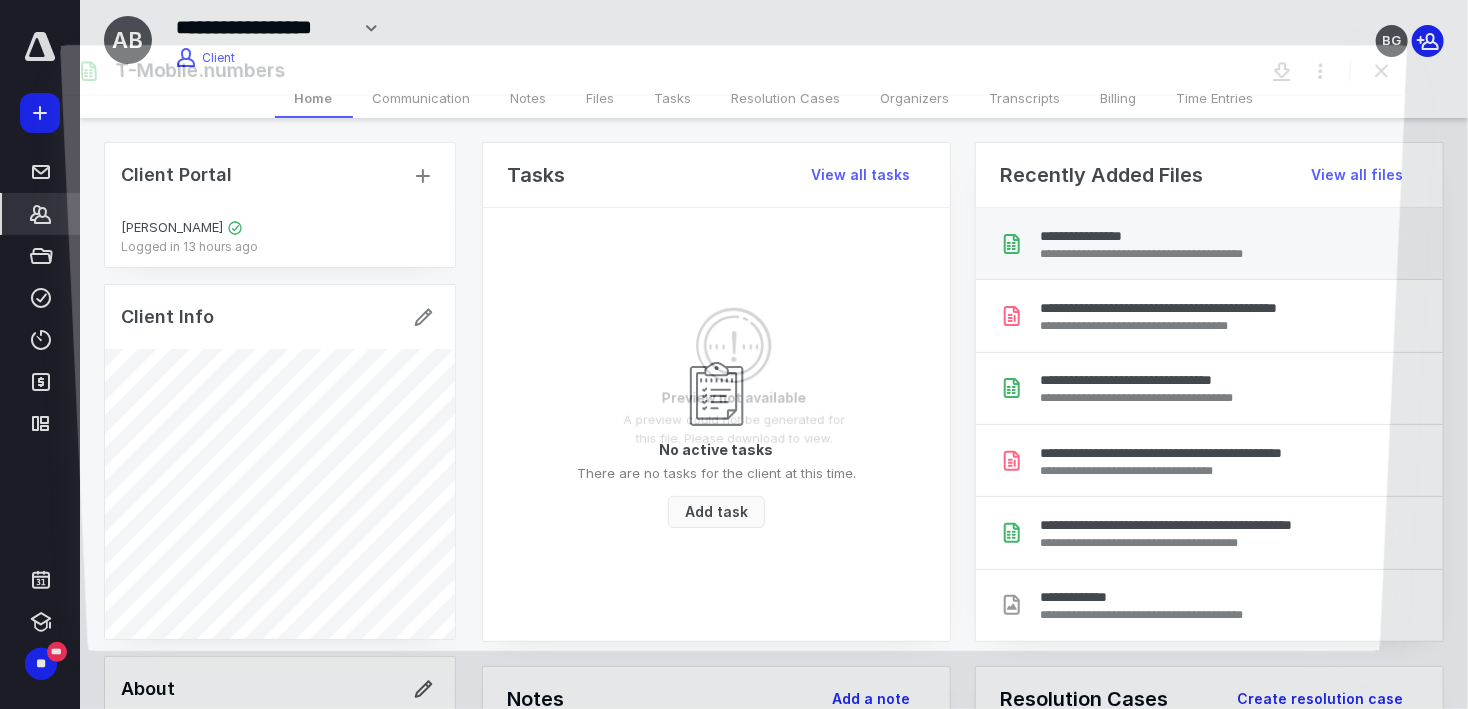 click on "Preview not available A preview could not be generated for this file. Please download to view." at bounding box center (734, 373) 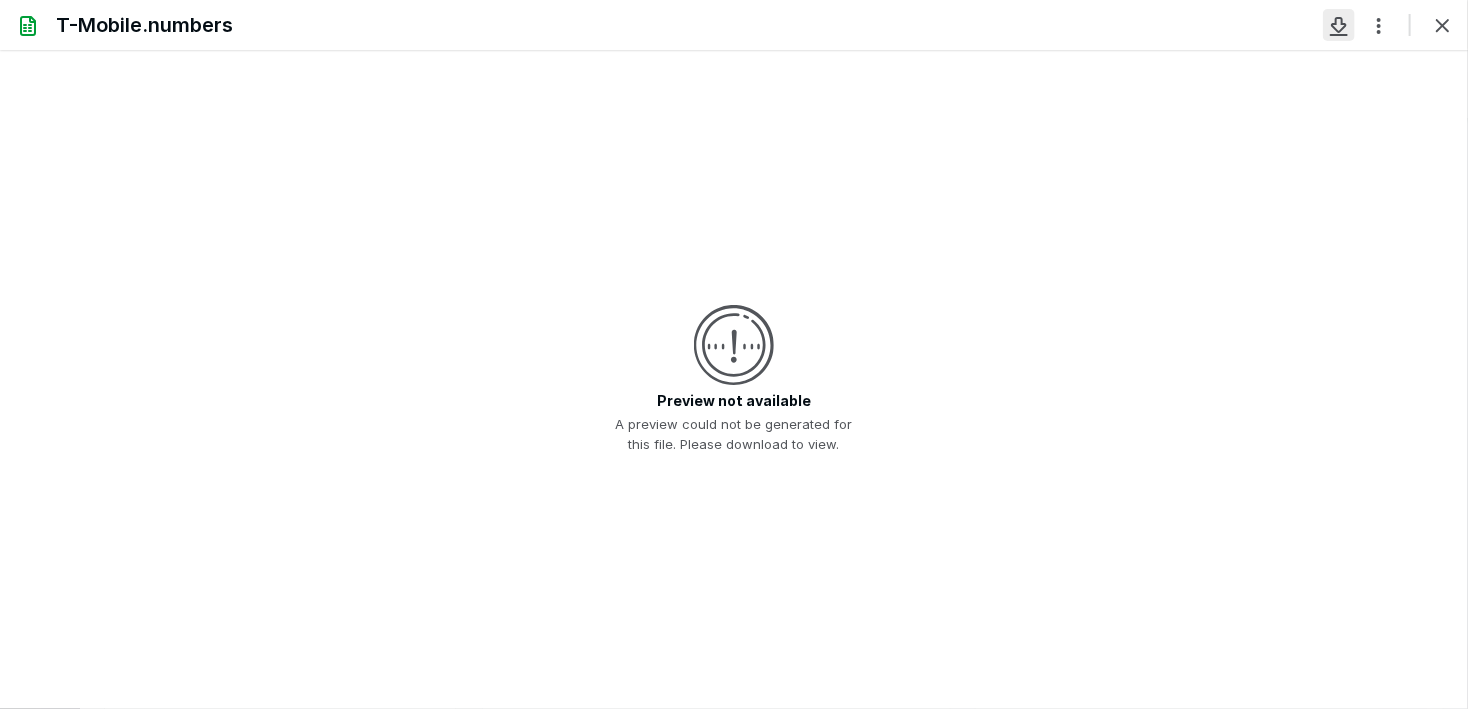 click at bounding box center (1339, 25) 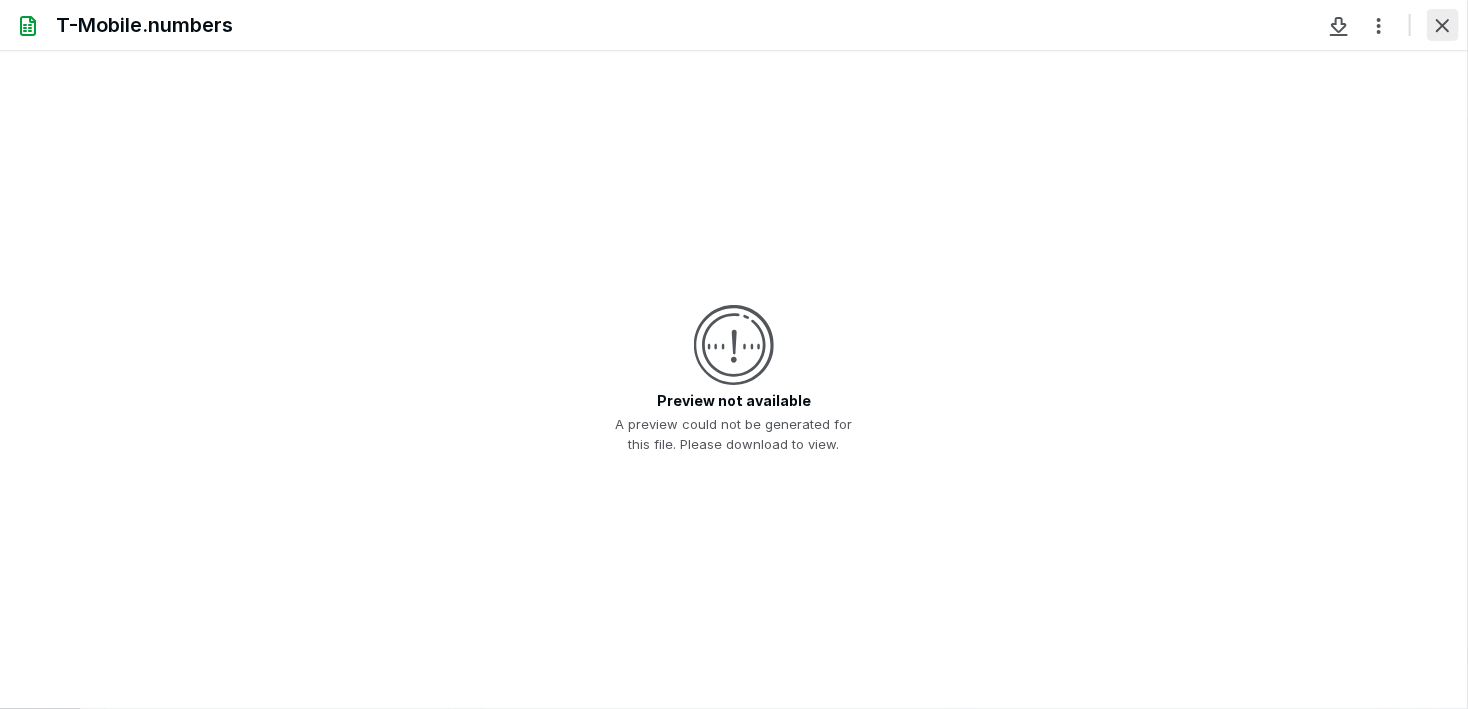 click at bounding box center (1443, 25) 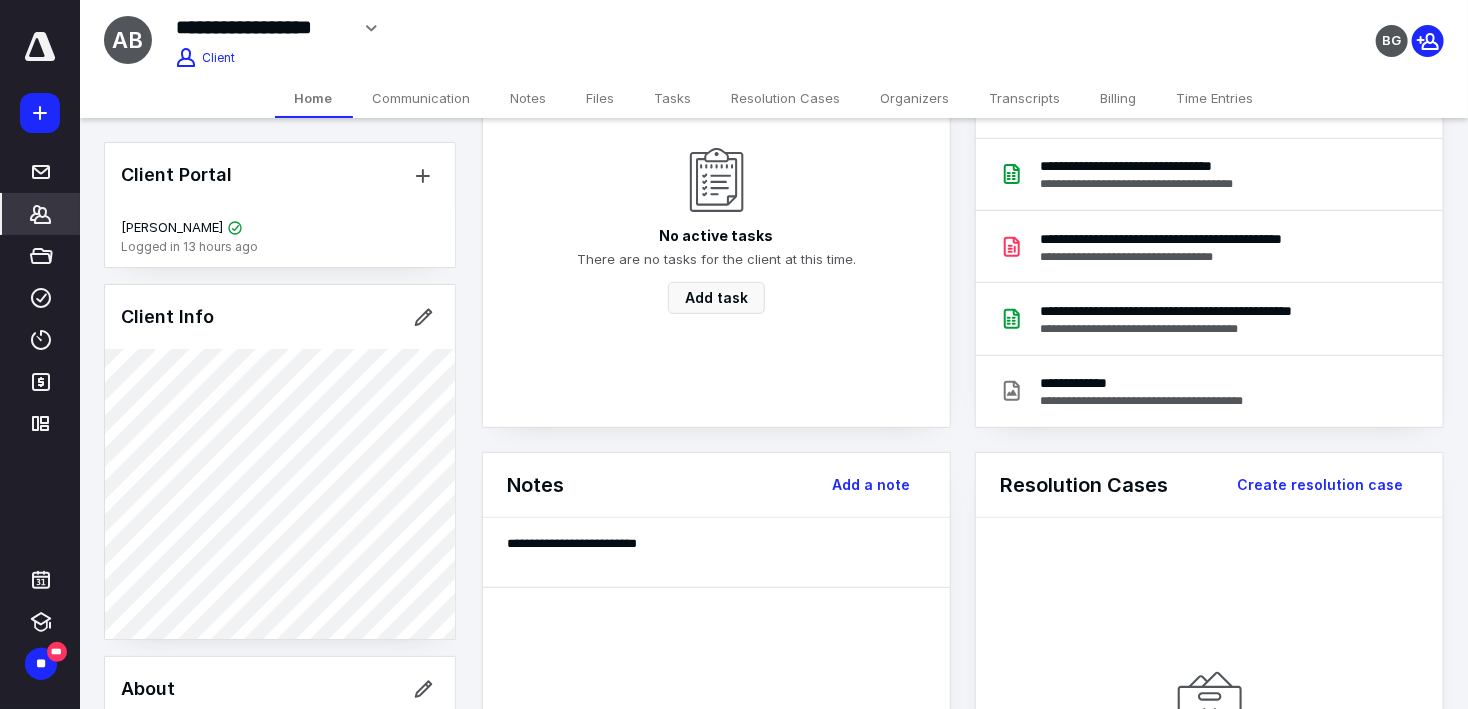 scroll, scrollTop: 0, scrollLeft: 0, axis: both 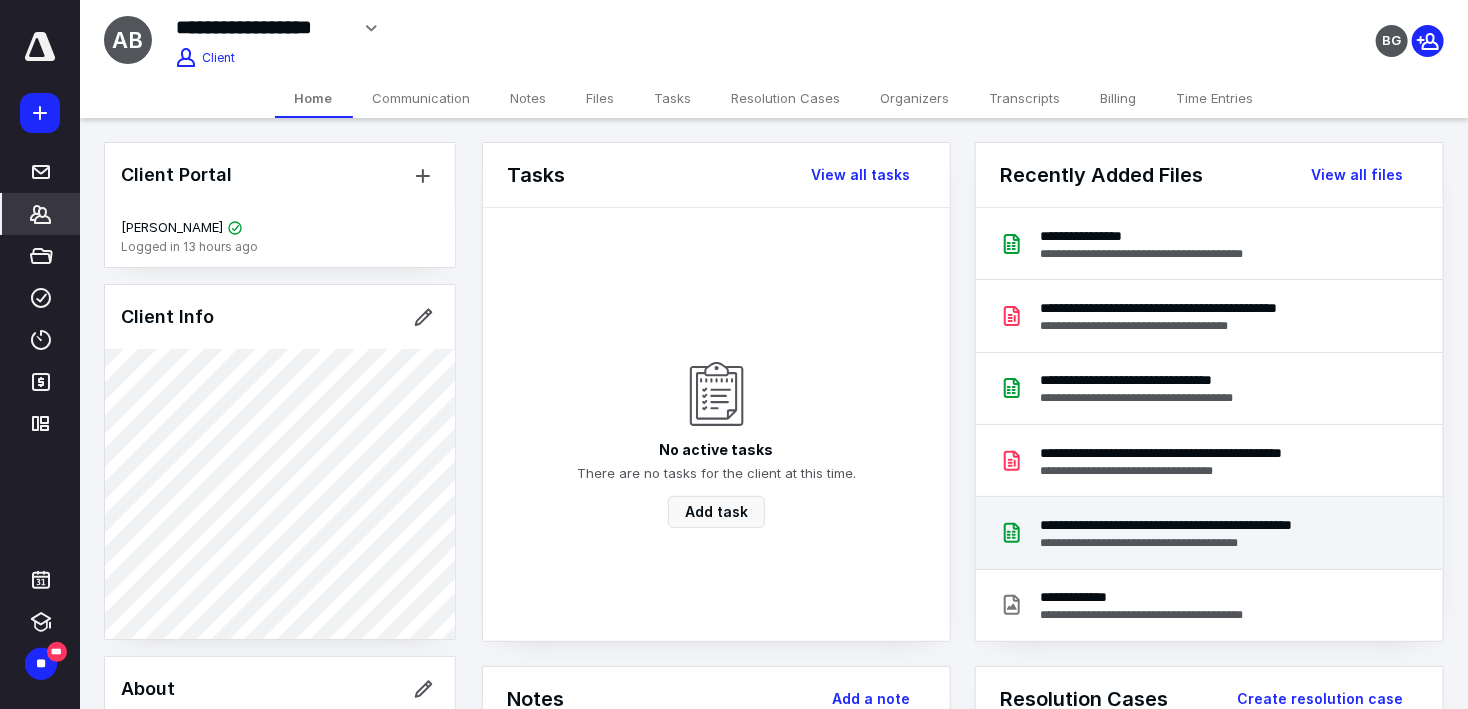 click on "**********" at bounding box center (1207, 543) 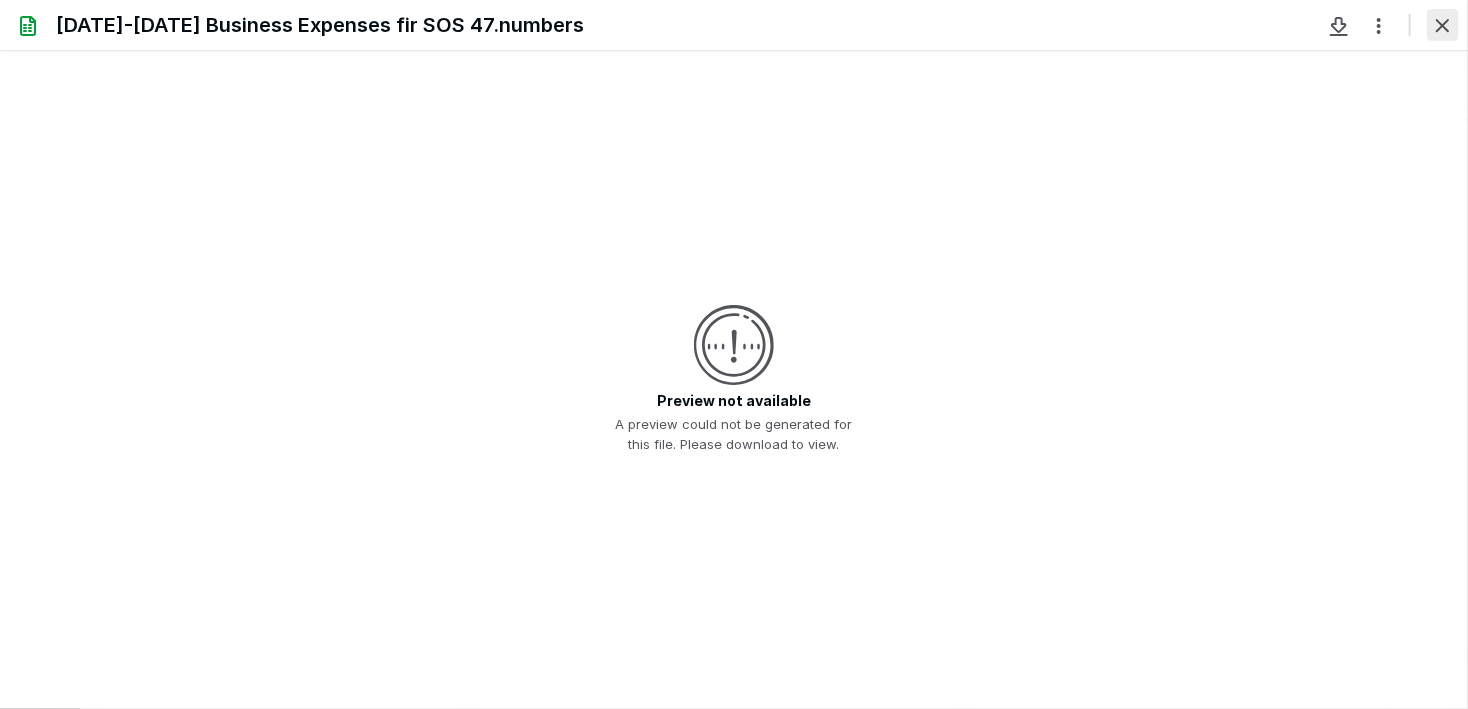 click at bounding box center (1443, 25) 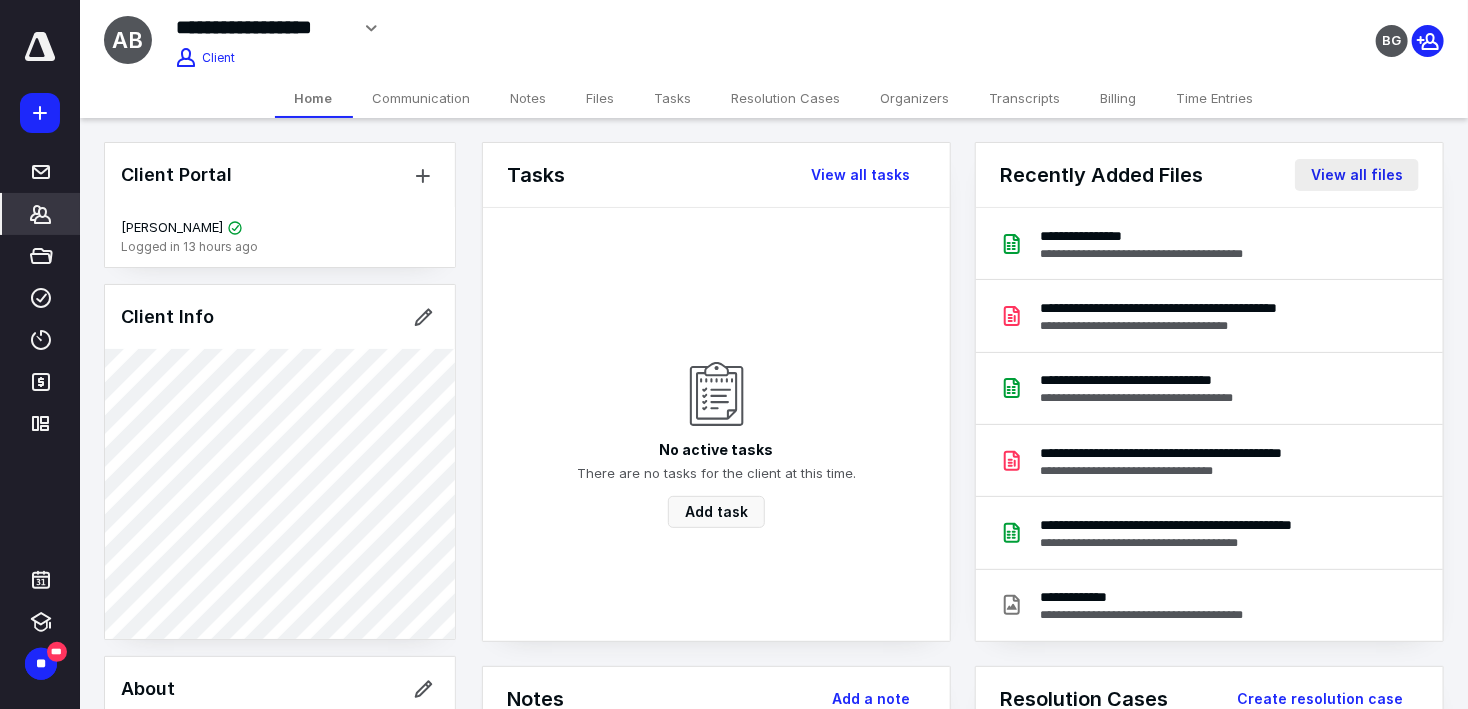 click on "View all files" at bounding box center (1357, 175) 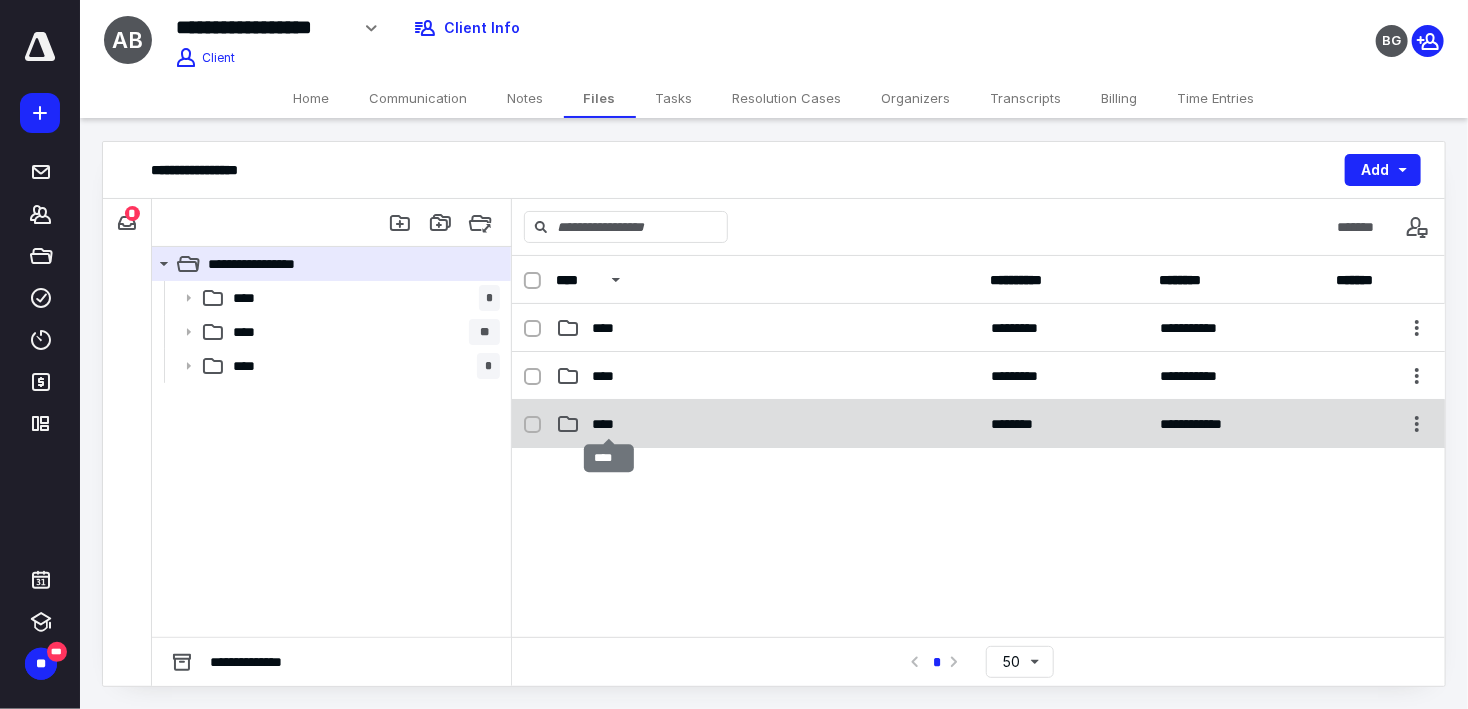 click on "****" at bounding box center (609, 424) 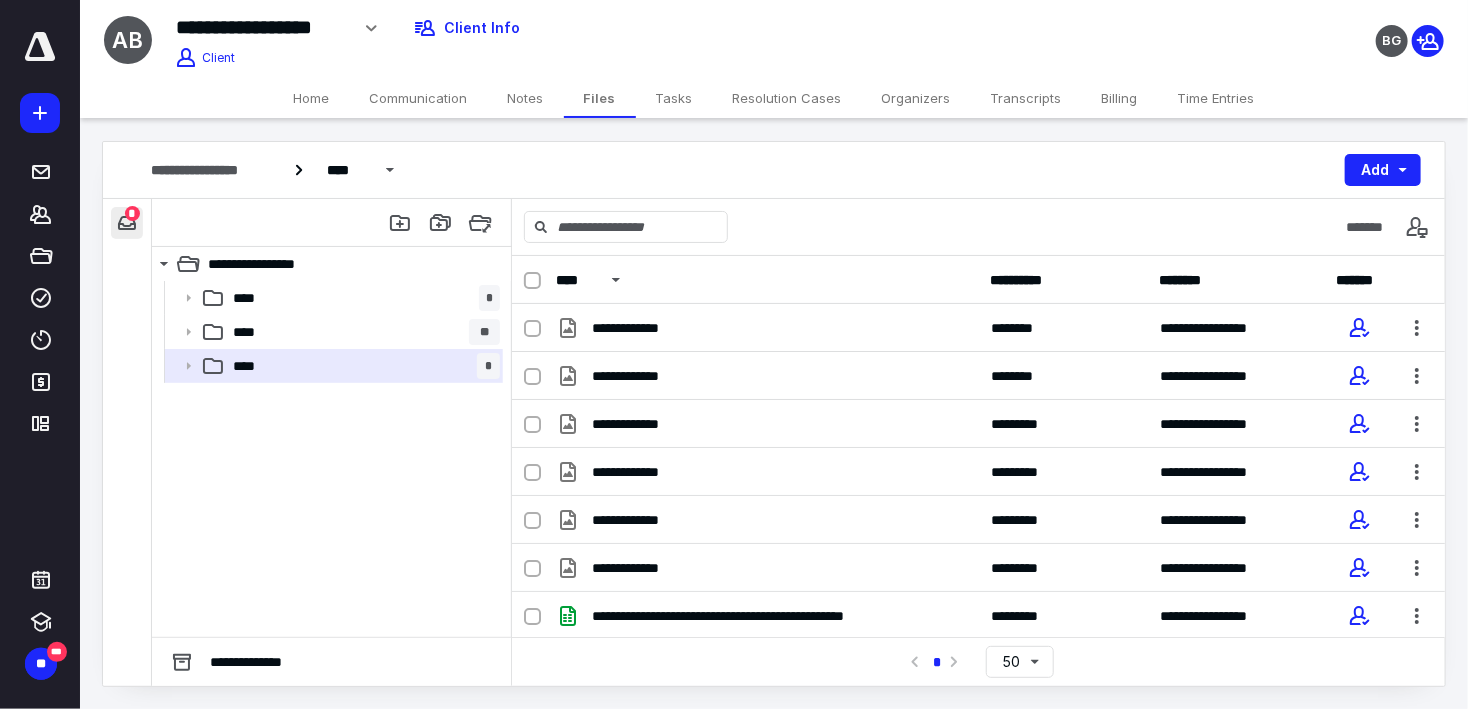 click at bounding box center [127, 223] 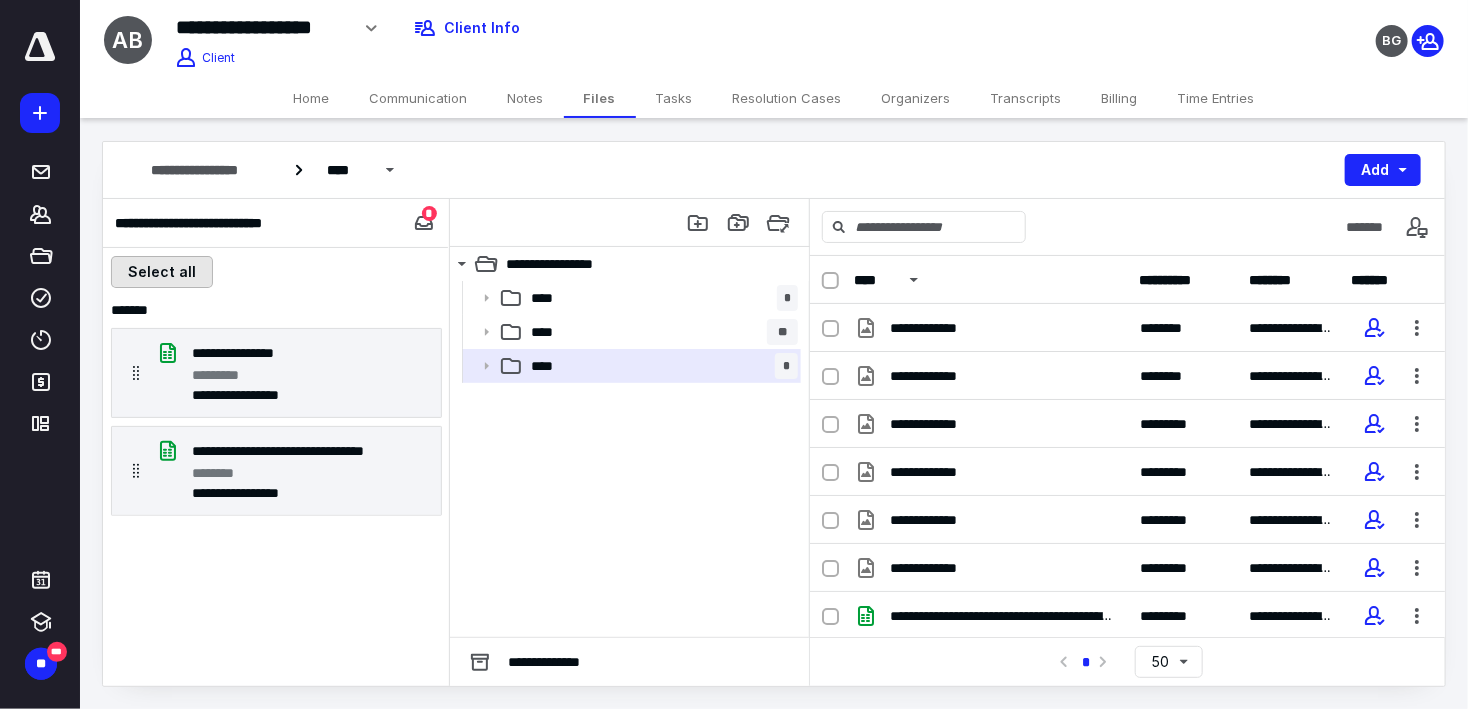 click on "Select all" at bounding box center (162, 272) 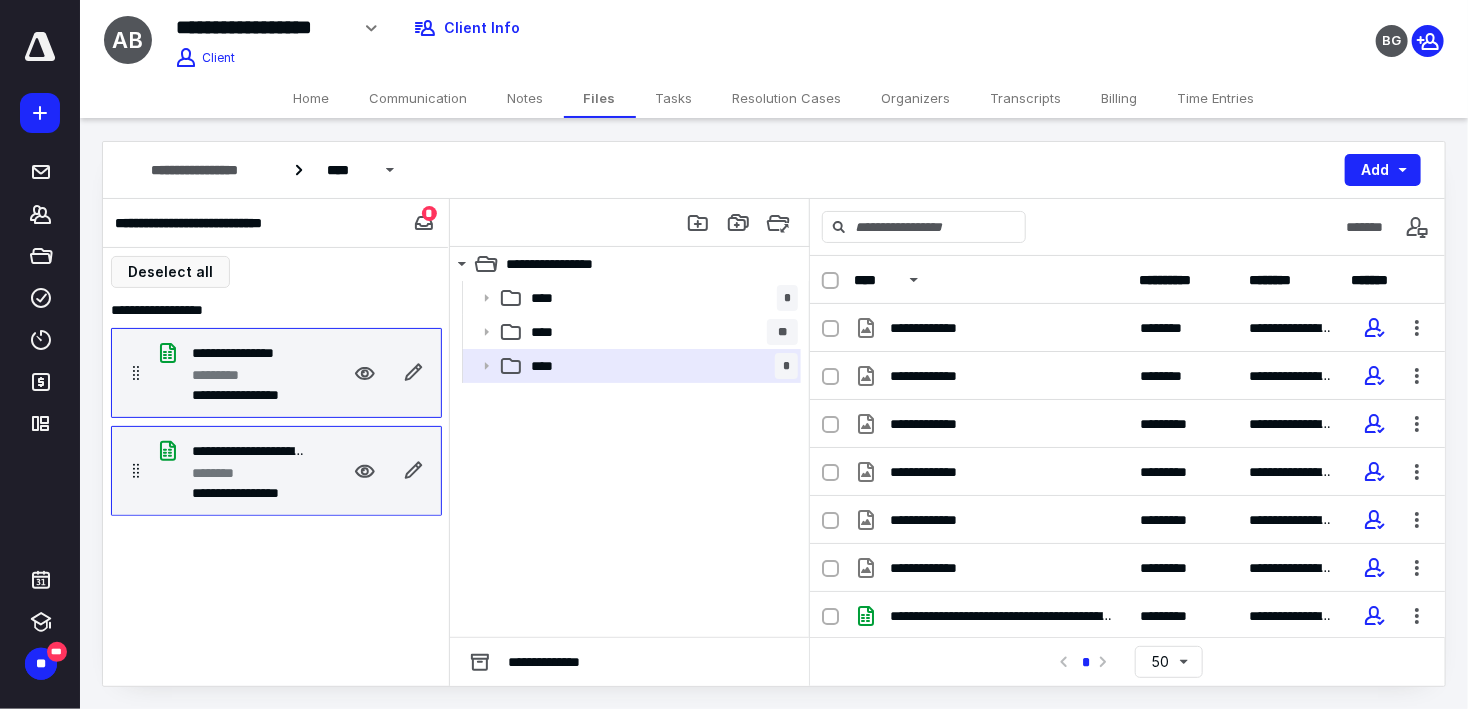 click on "********" at bounding box center [248, 473] 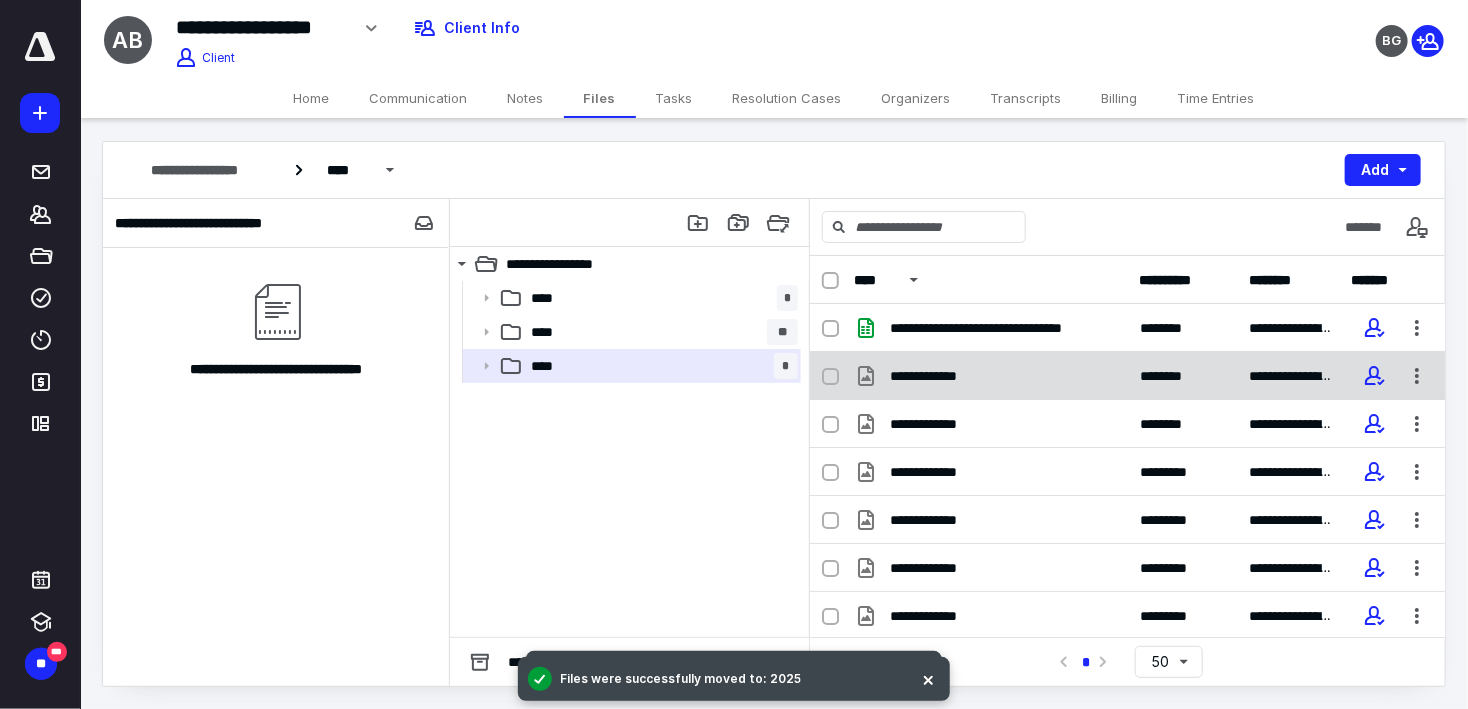 click on "**********" at bounding box center (939, 376) 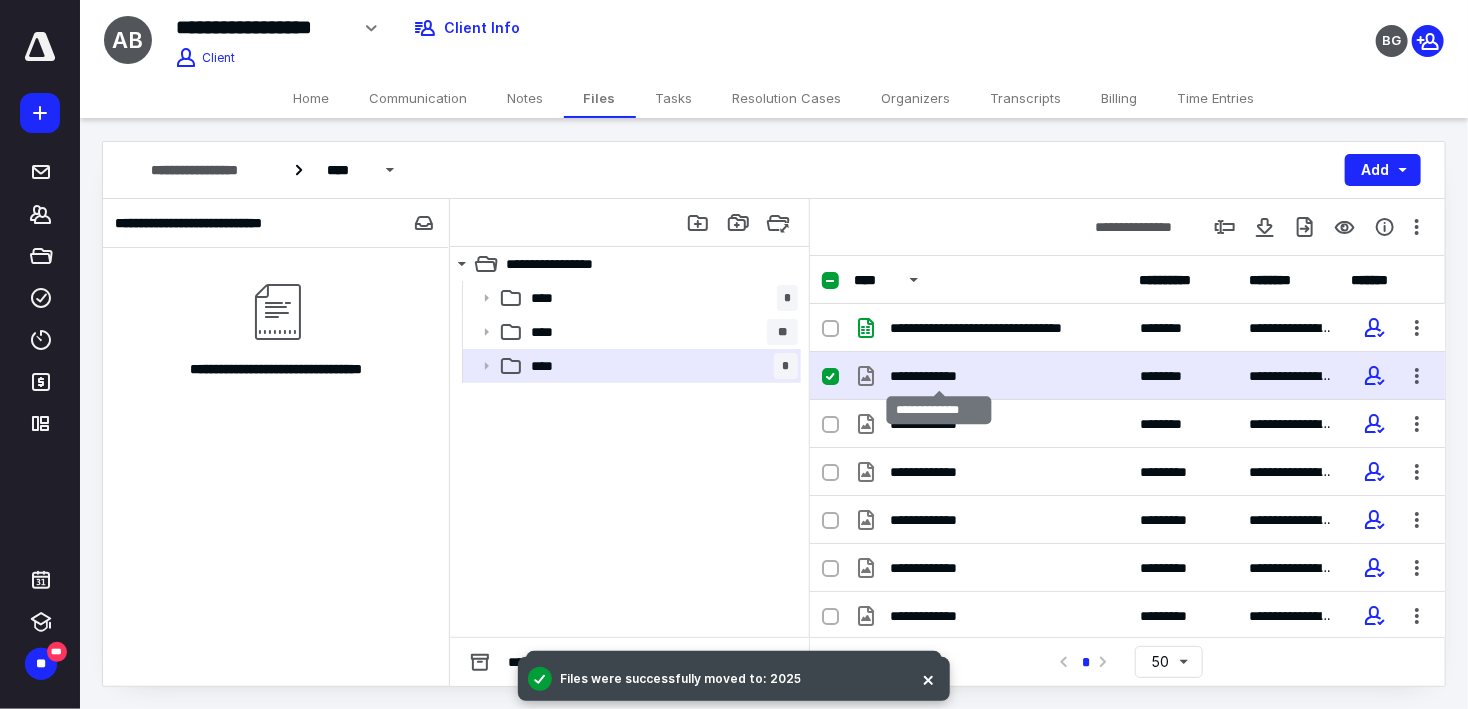 click on "**********" at bounding box center [939, 376] 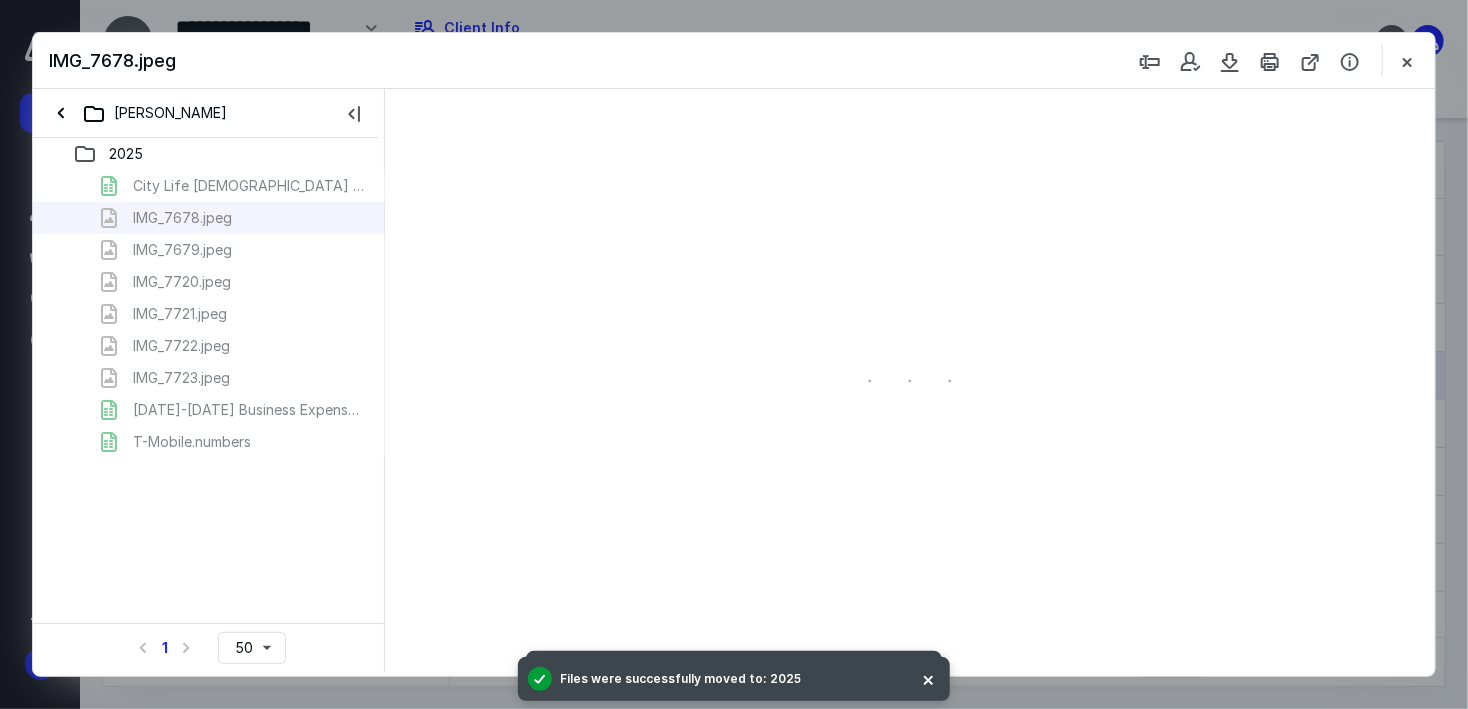 scroll, scrollTop: 0, scrollLeft: 0, axis: both 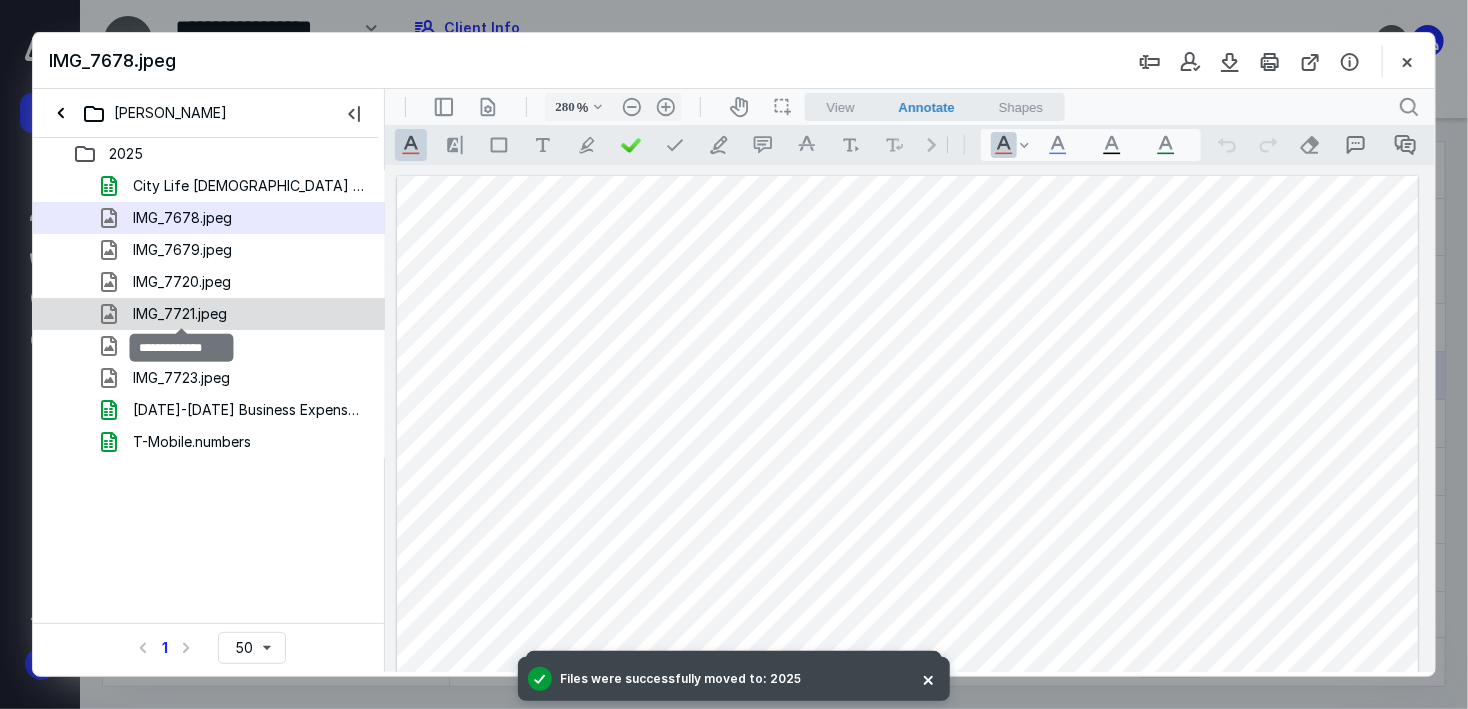 click on "IMG_7721.jpeg" at bounding box center [180, 314] 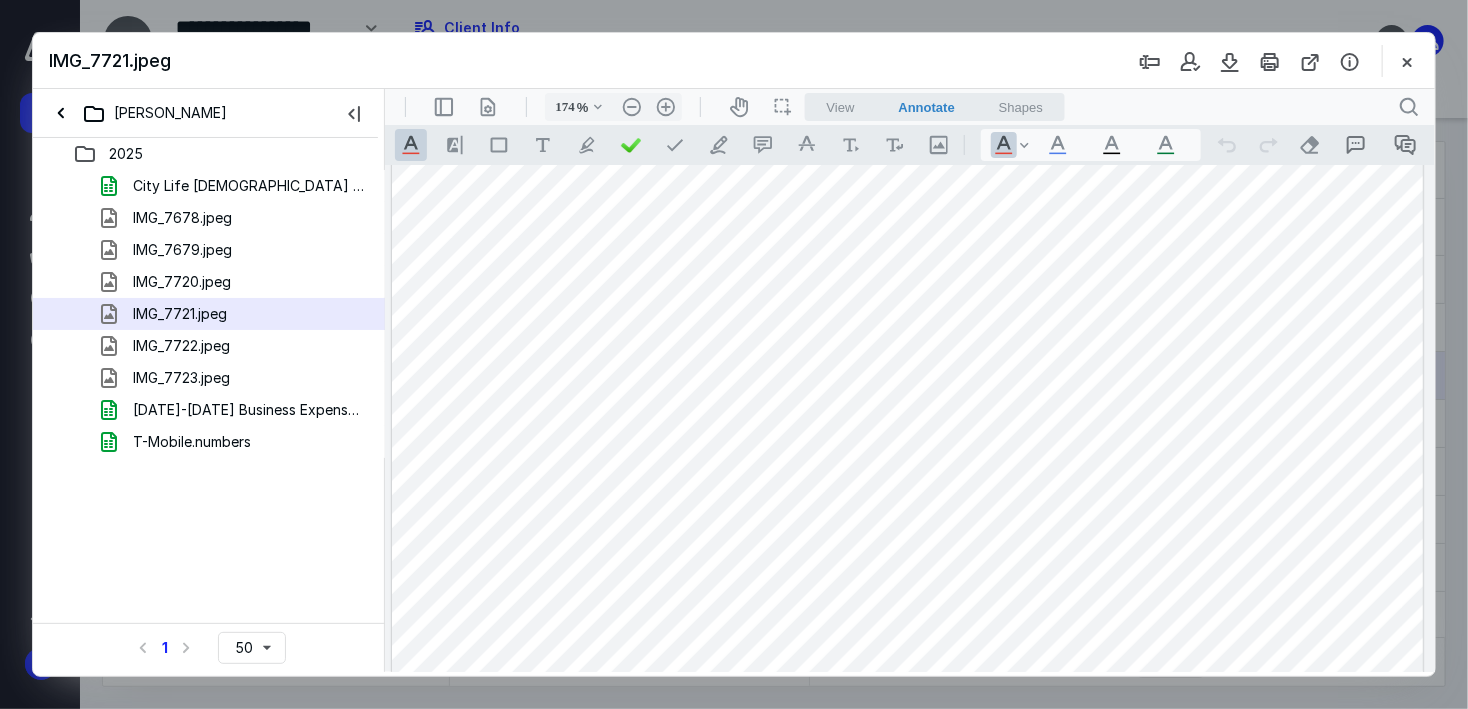 scroll, scrollTop: 174, scrollLeft: 0, axis: vertical 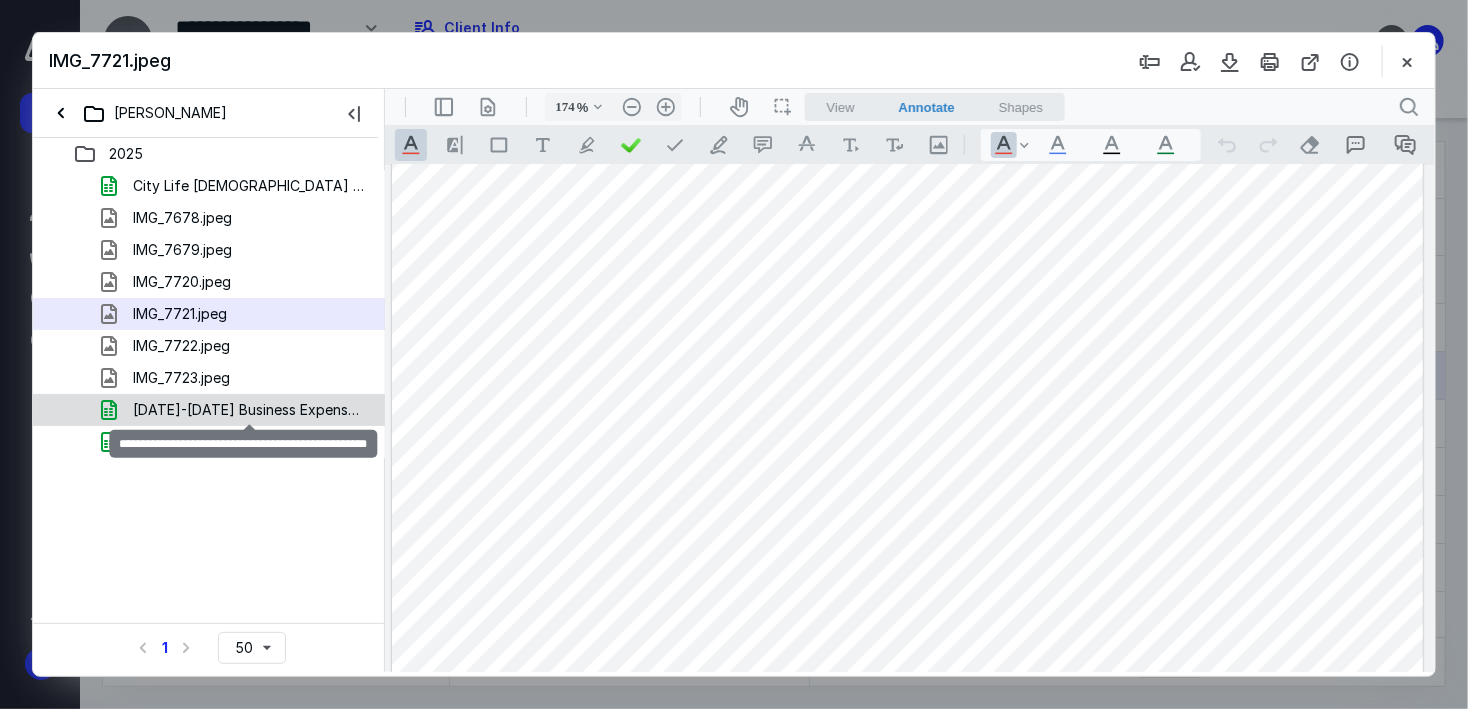 click on "[DATE]-[DATE] Business Expenses fir SOS 47.numbers" at bounding box center [249, 410] 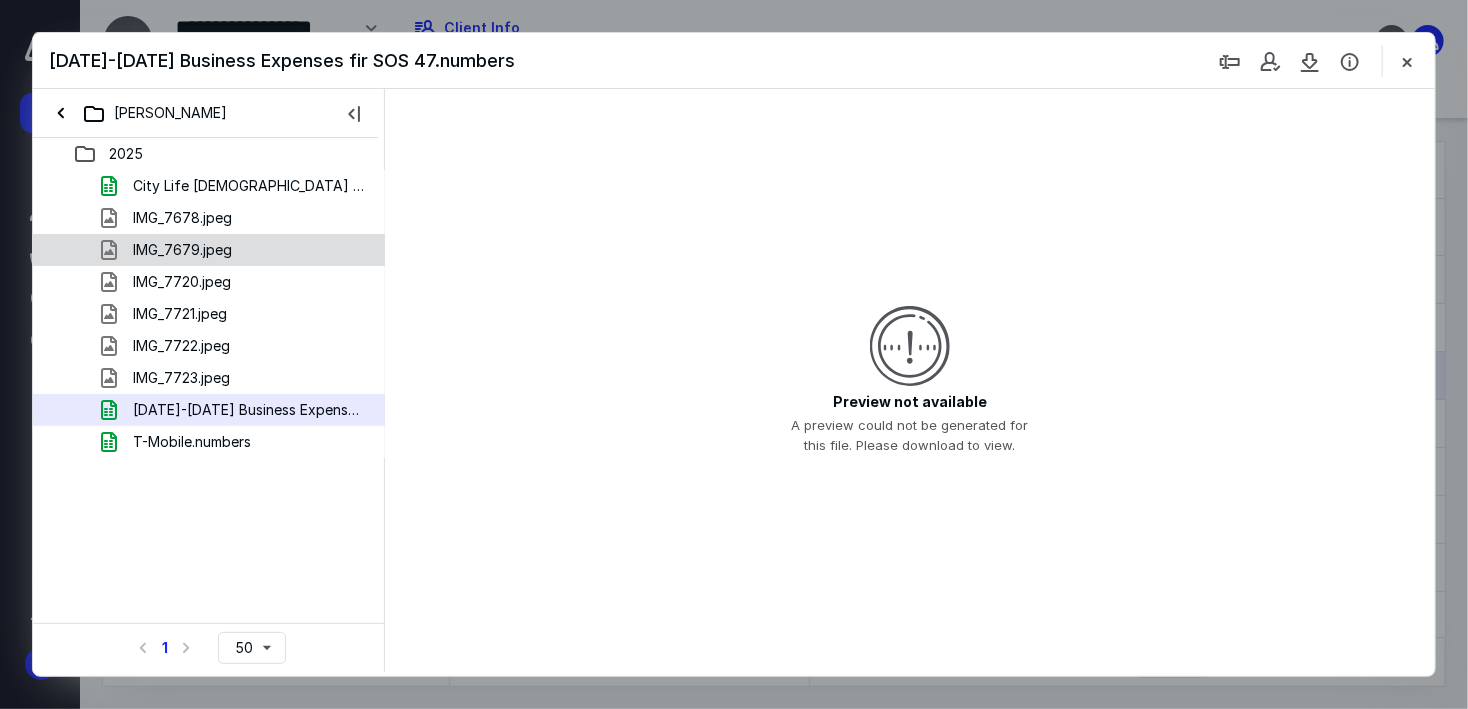 click on "IMG_7679.jpeg" at bounding box center [182, 250] 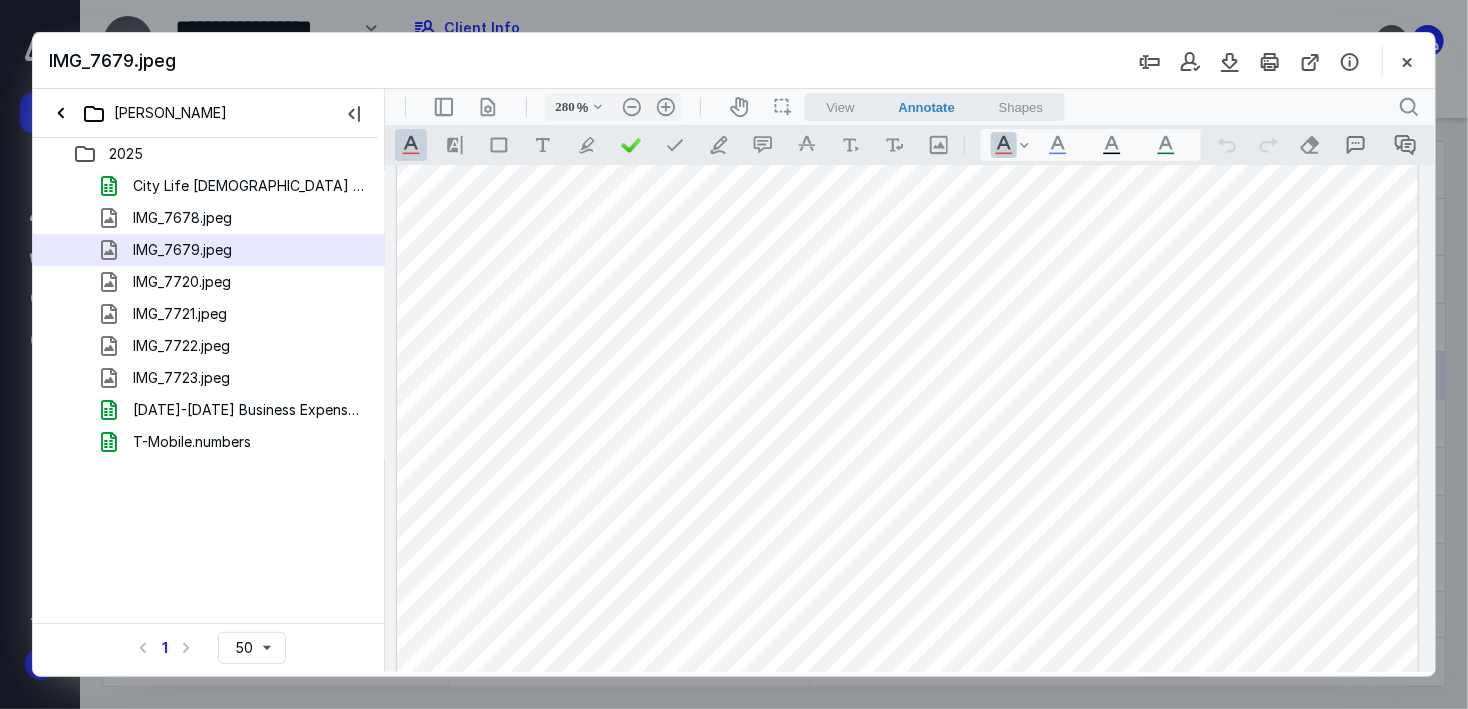 scroll, scrollTop: 87, scrollLeft: 0, axis: vertical 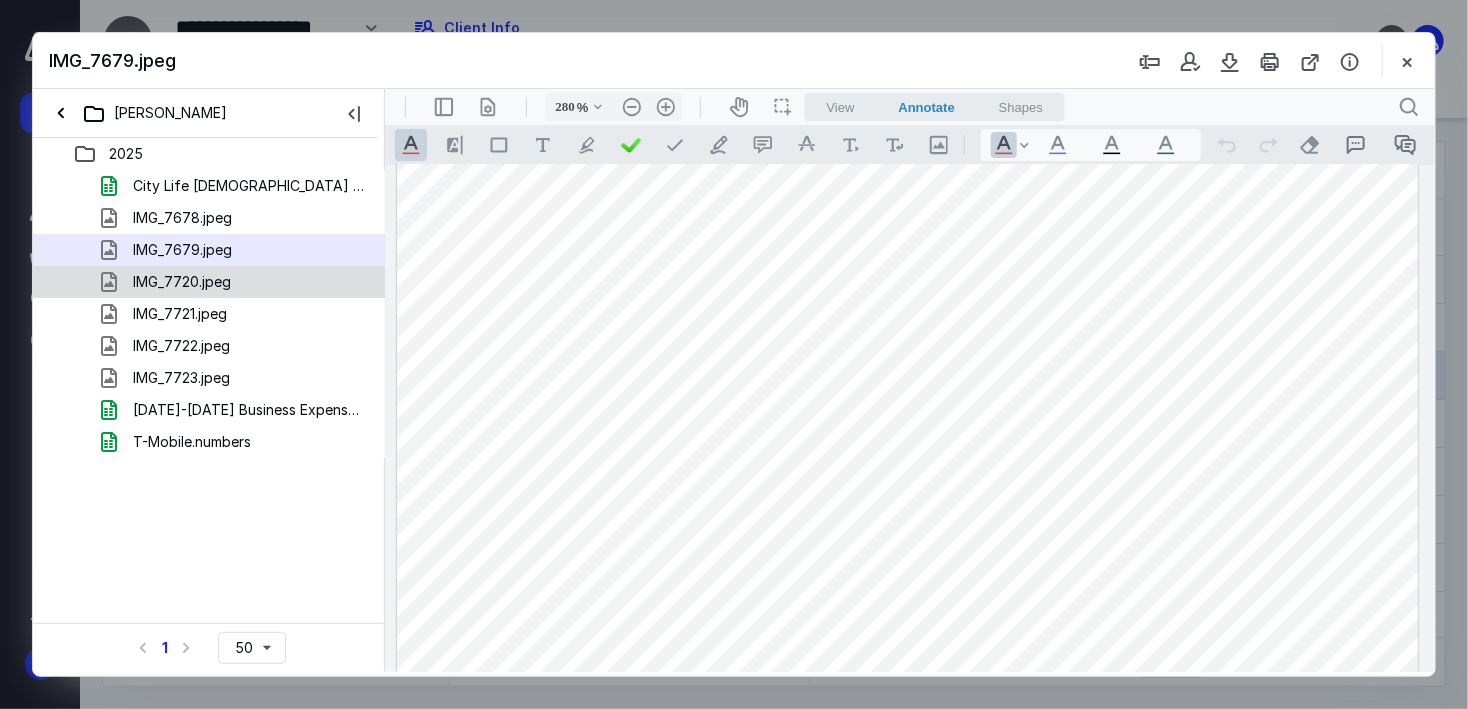 click on "IMG_7720.jpeg" at bounding box center [182, 282] 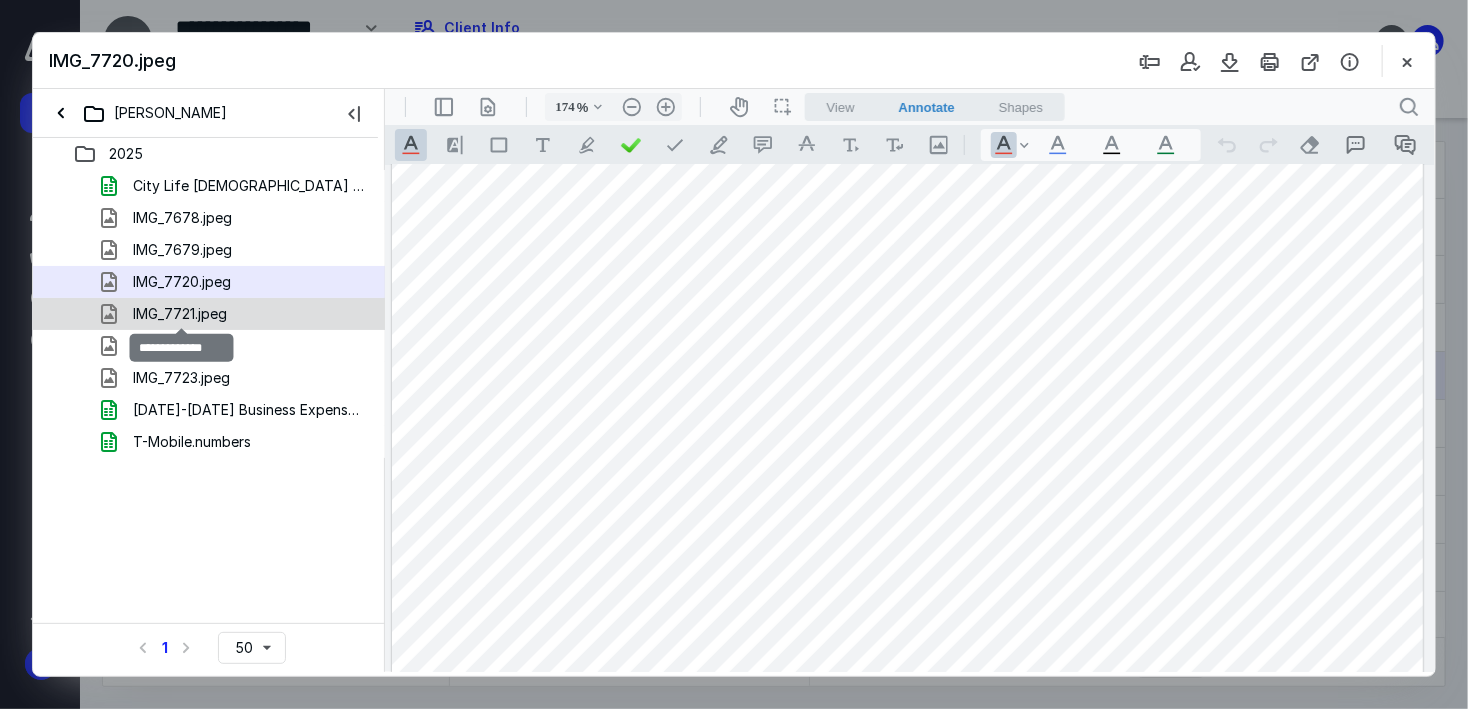 click on "IMG_7721.jpeg" at bounding box center (180, 314) 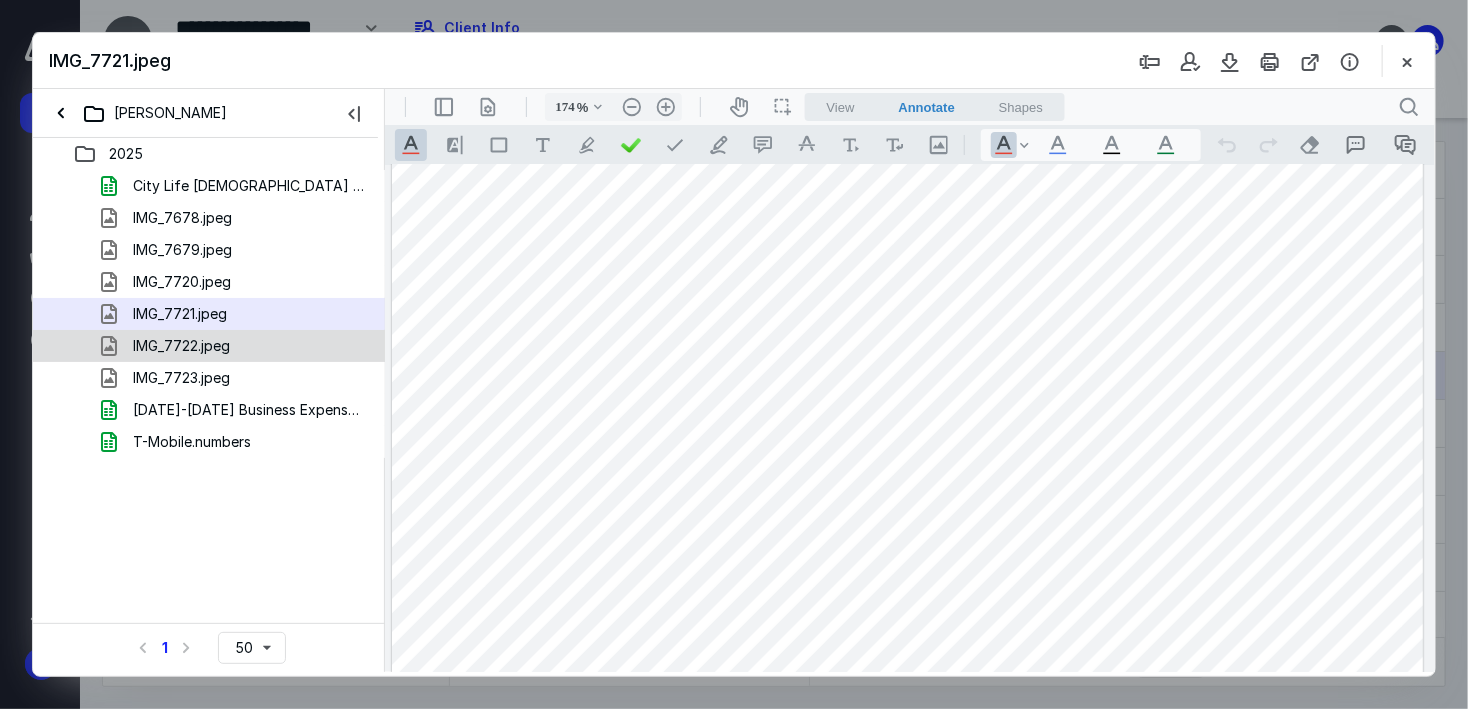 click on "IMG_7722.jpeg" at bounding box center (181, 346) 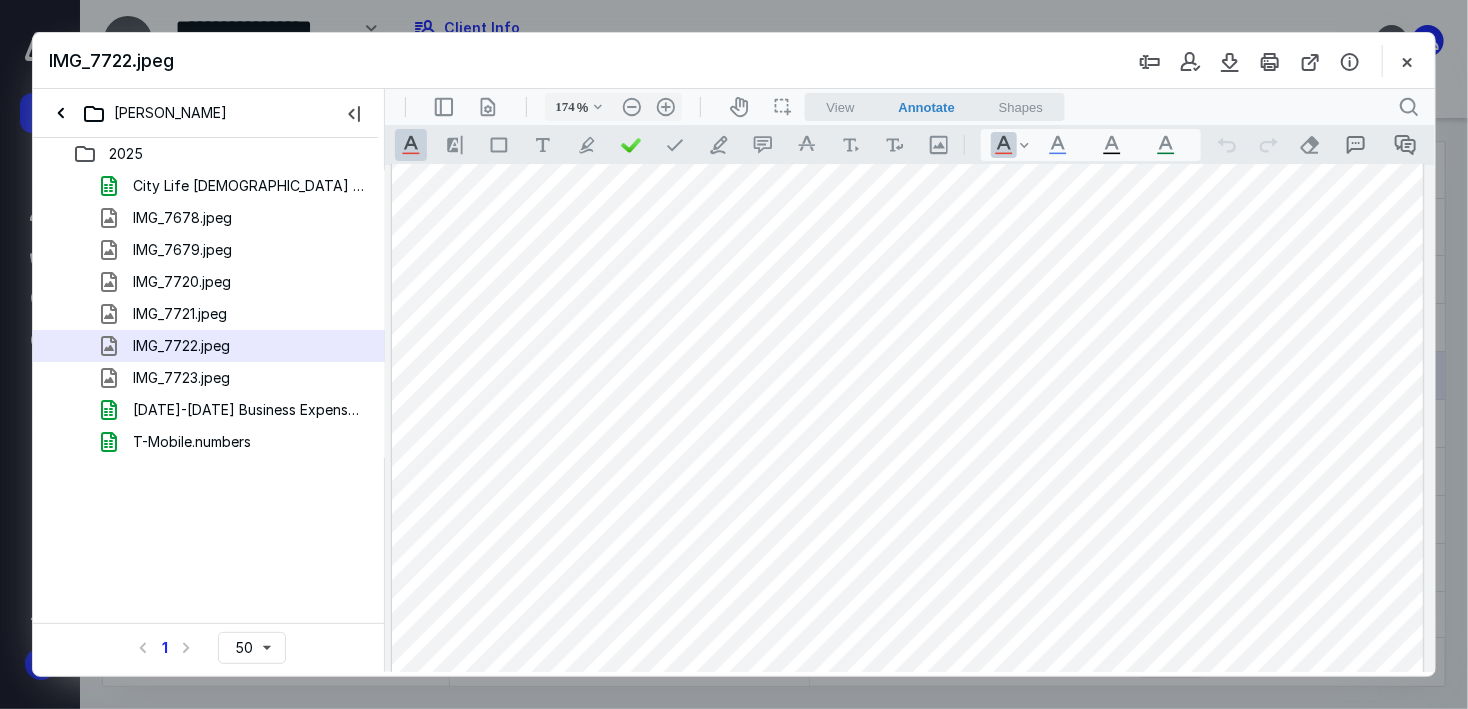scroll, scrollTop: 436, scrollLeft: 0, axis: vertical 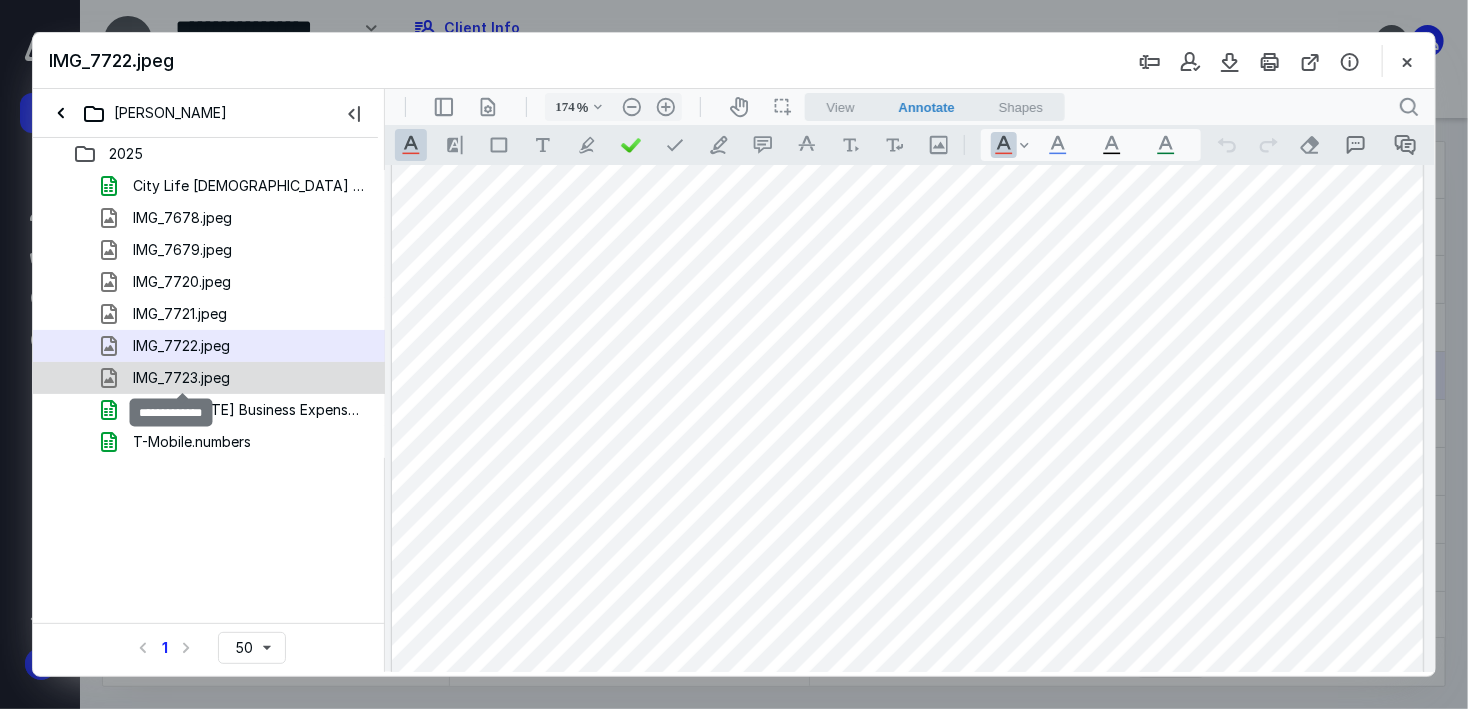 click on "IMG_7723.jpeg" at bounding box center [181, 378] 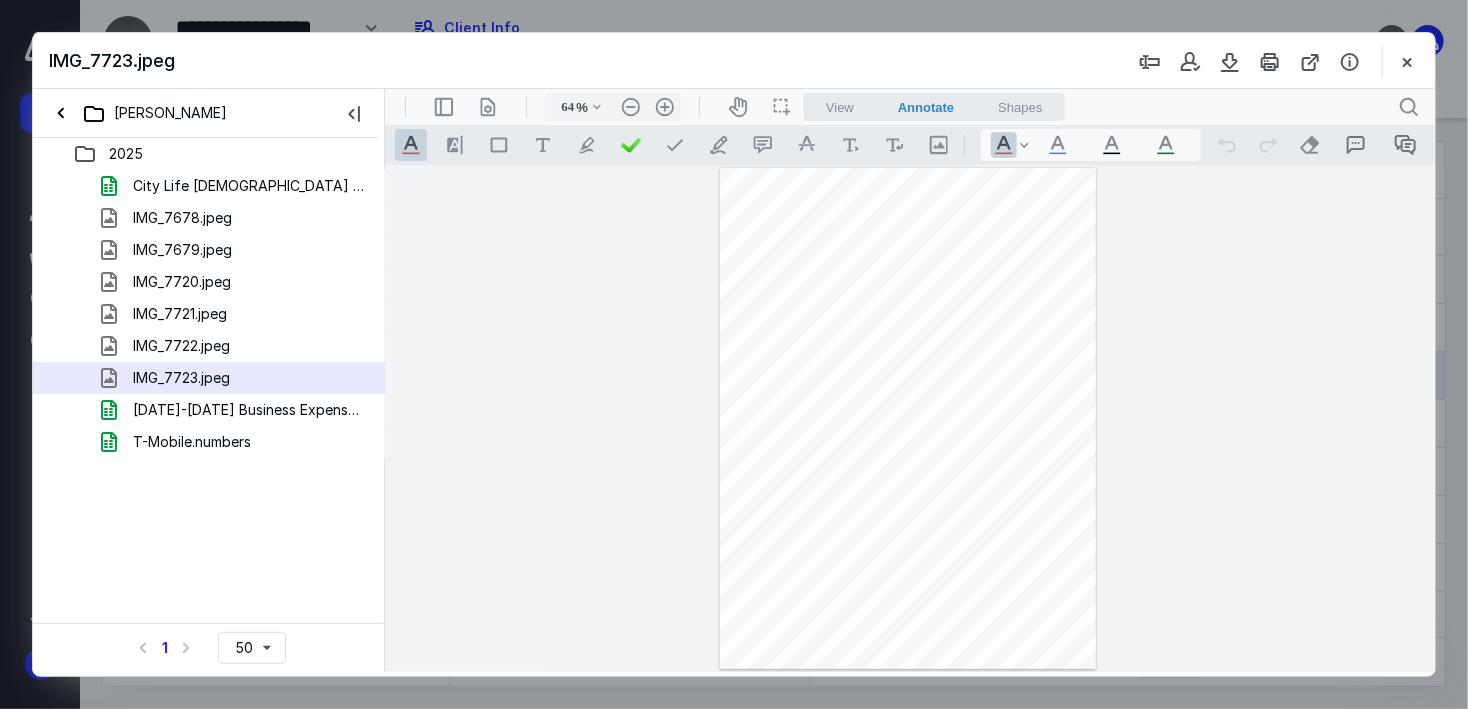 type on "174" 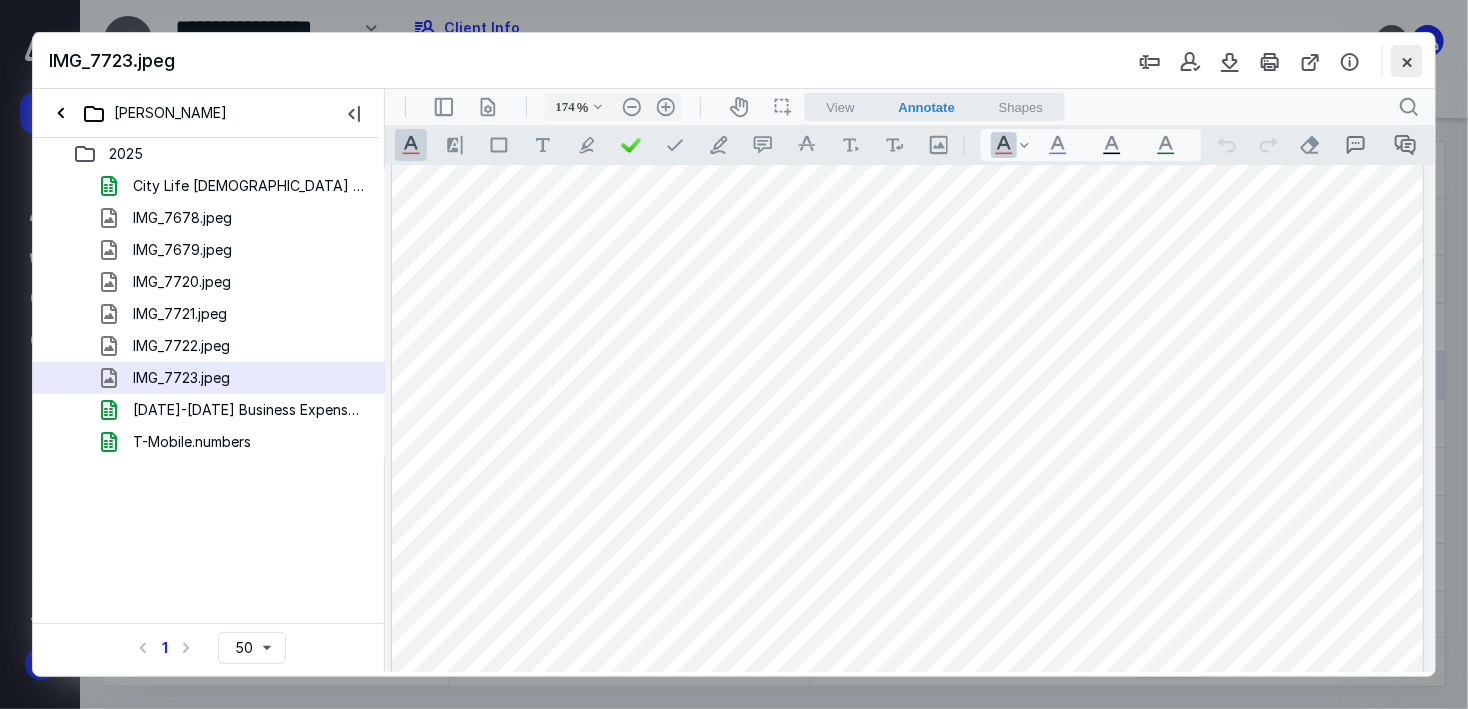 click at bounding box center [1407, 61] 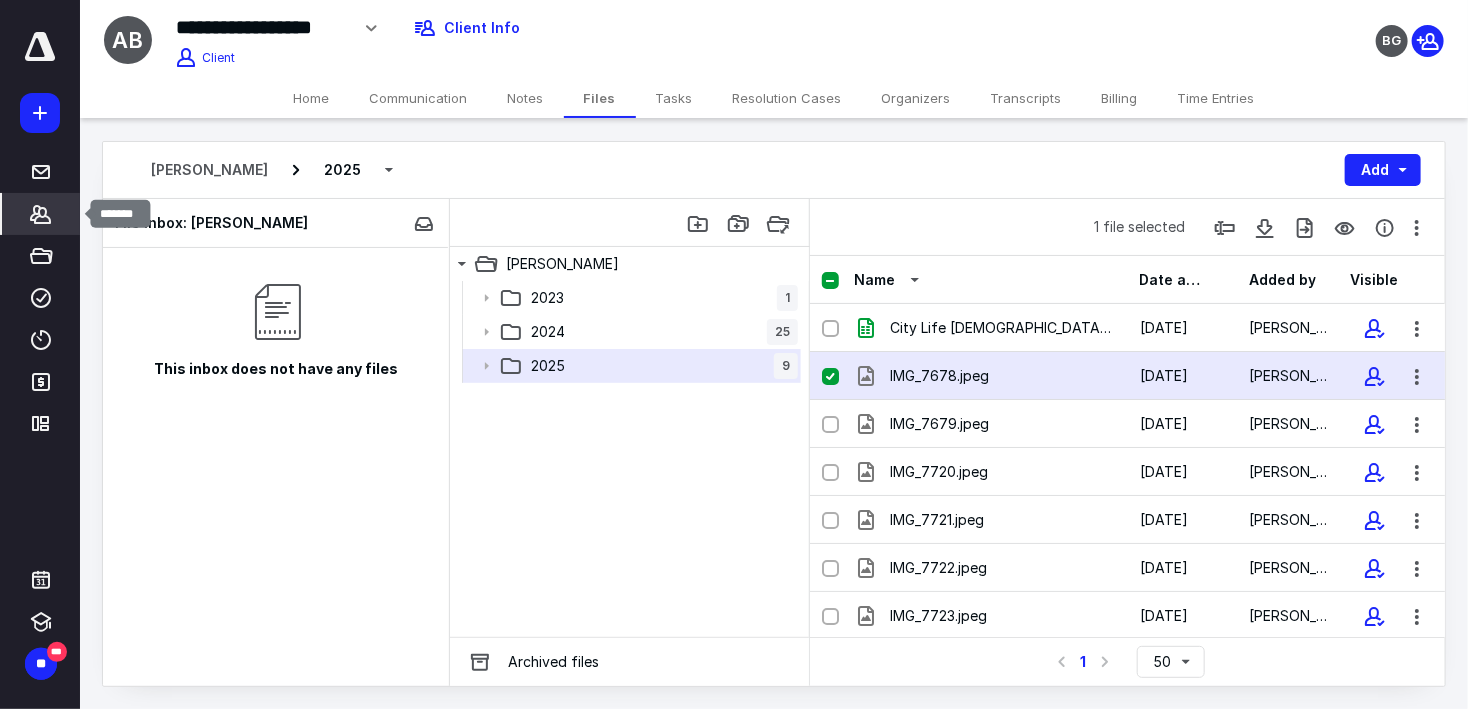 click 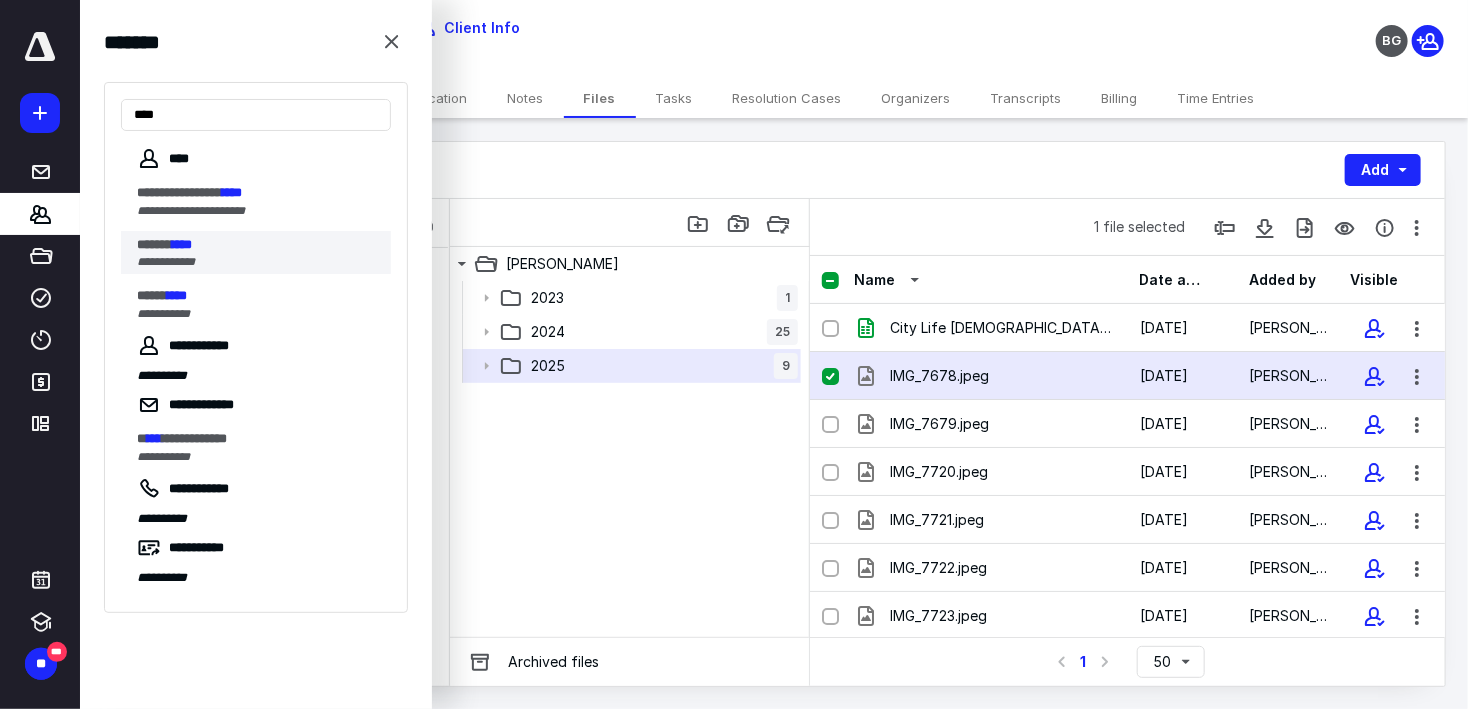 type on "****" 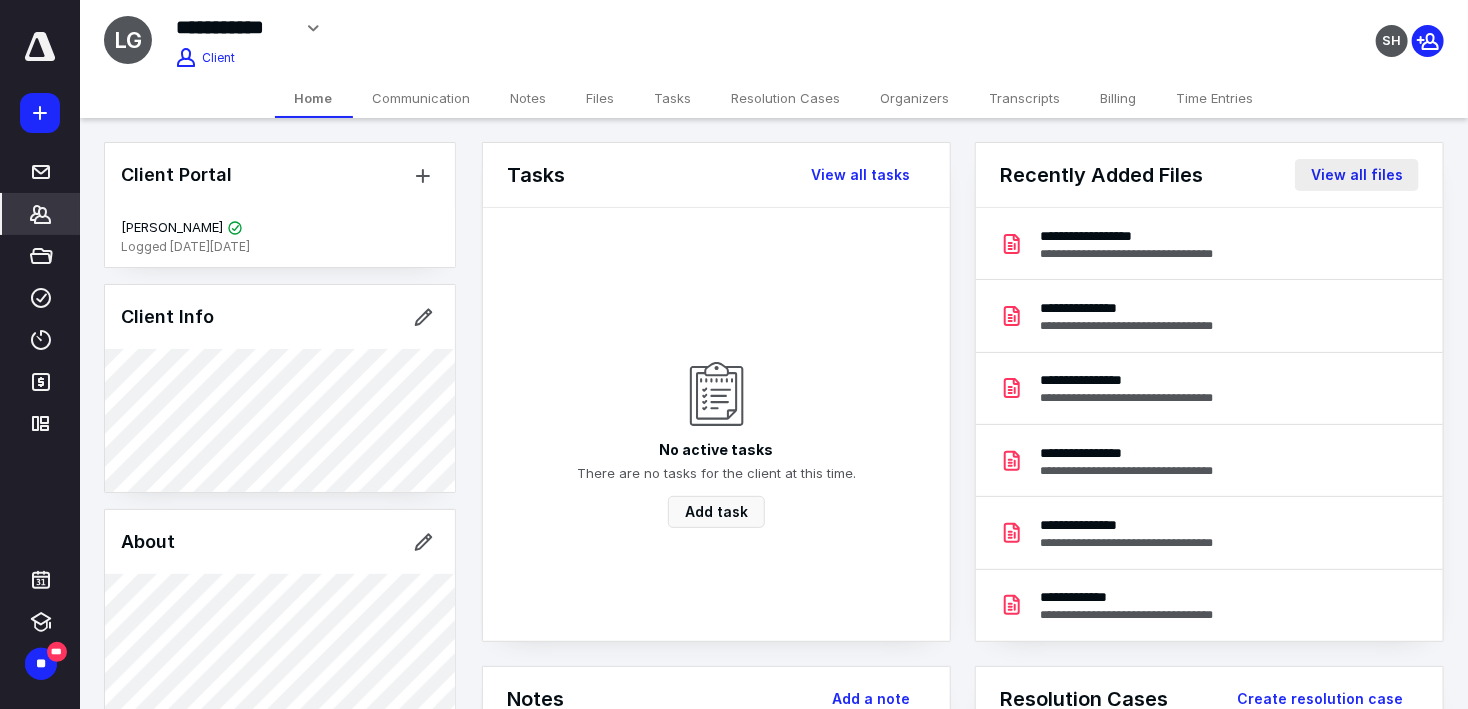 click on "View all files" at bounding box center [1357, 175] 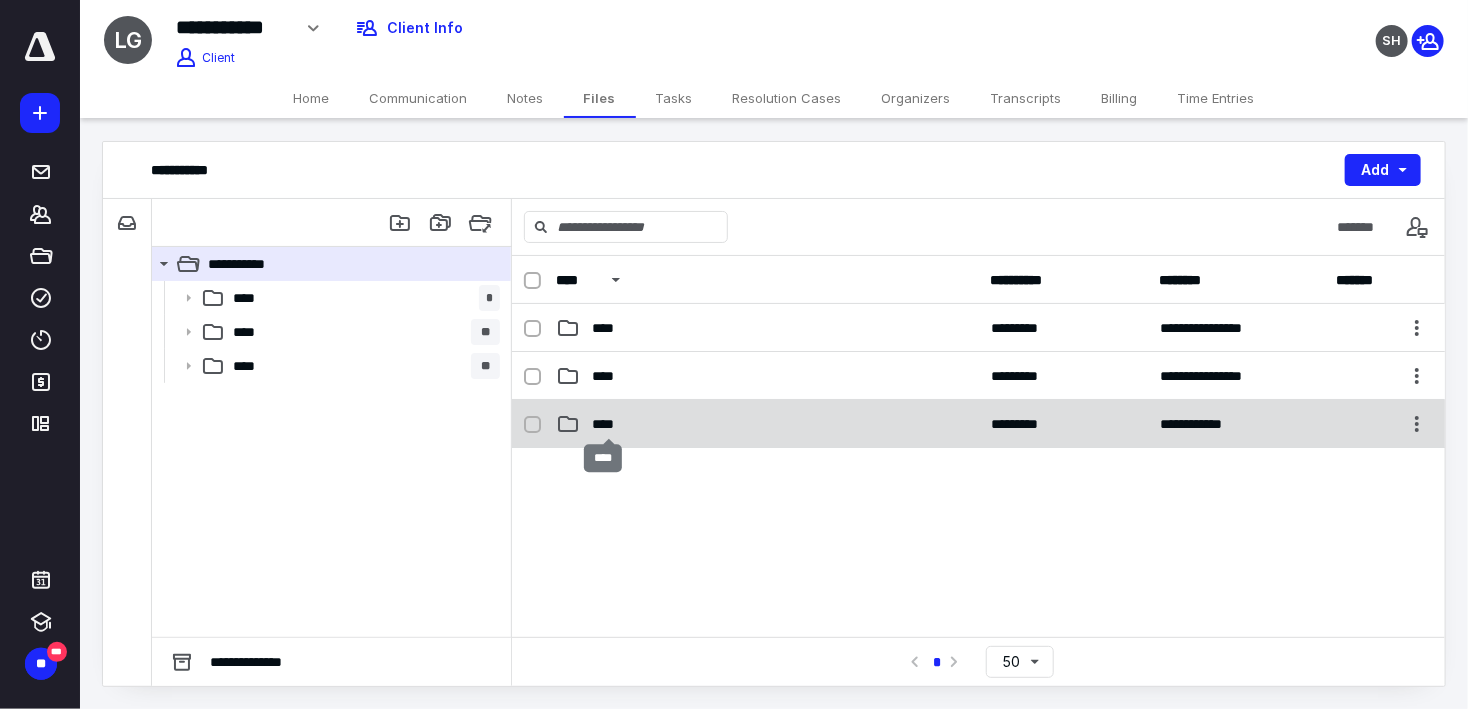 click on "****" at bounding box center (609, 424) 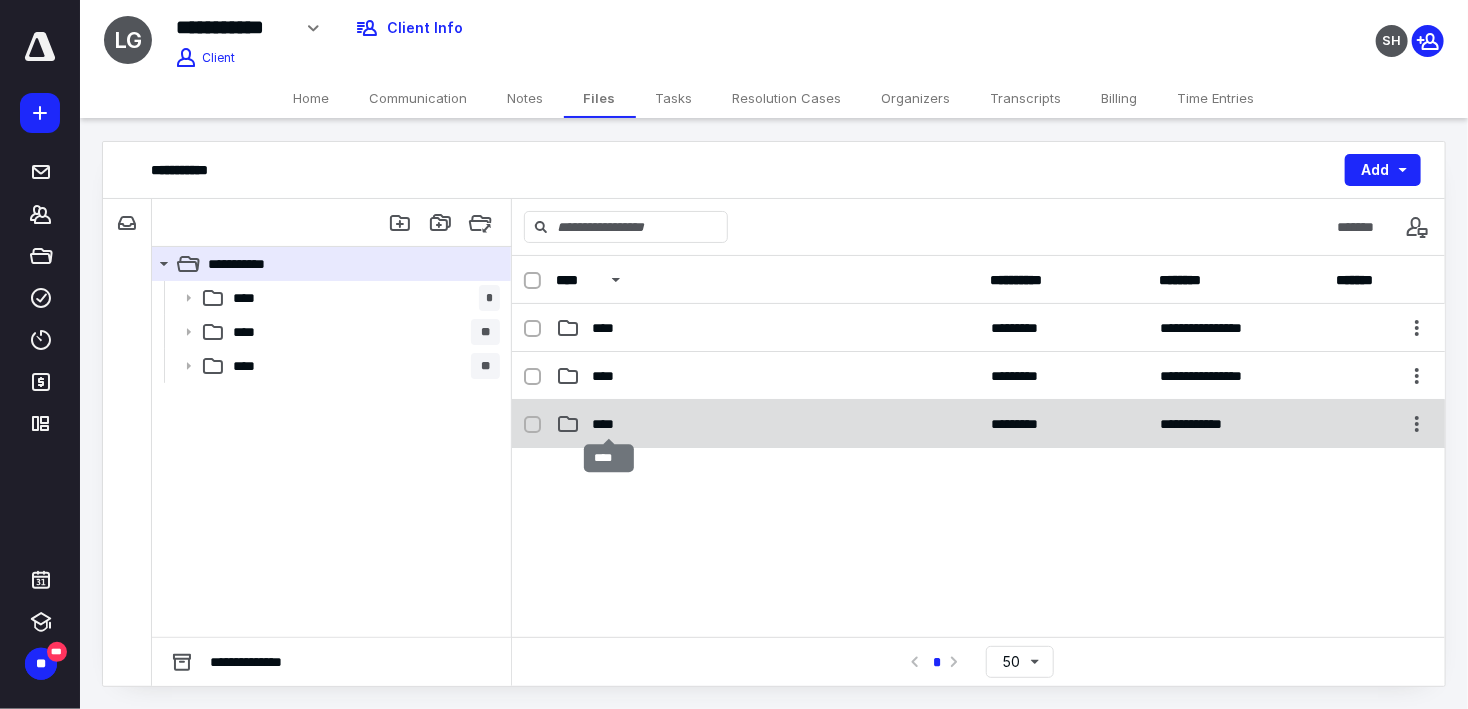 click on "****" at bounding box center [609, 424] 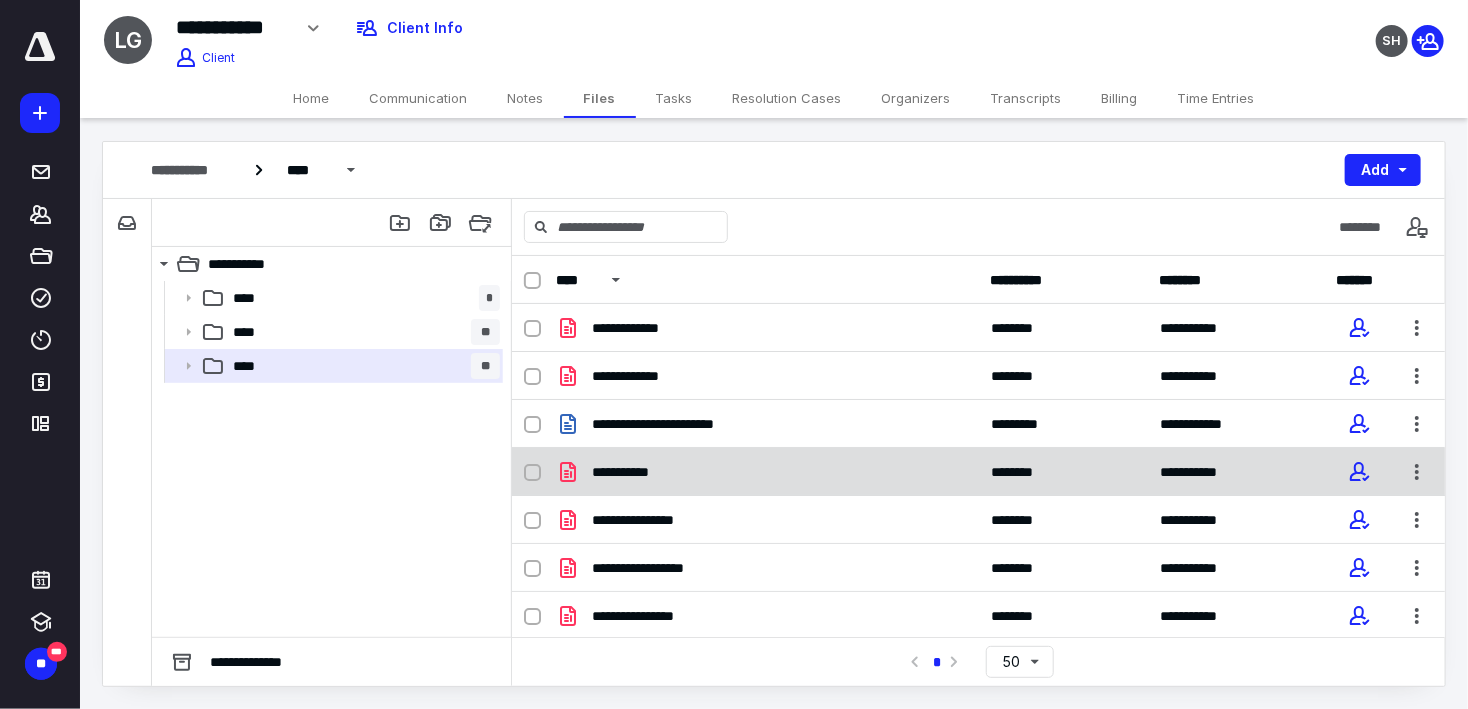 click on "**********" at bounding box center [636, 472] 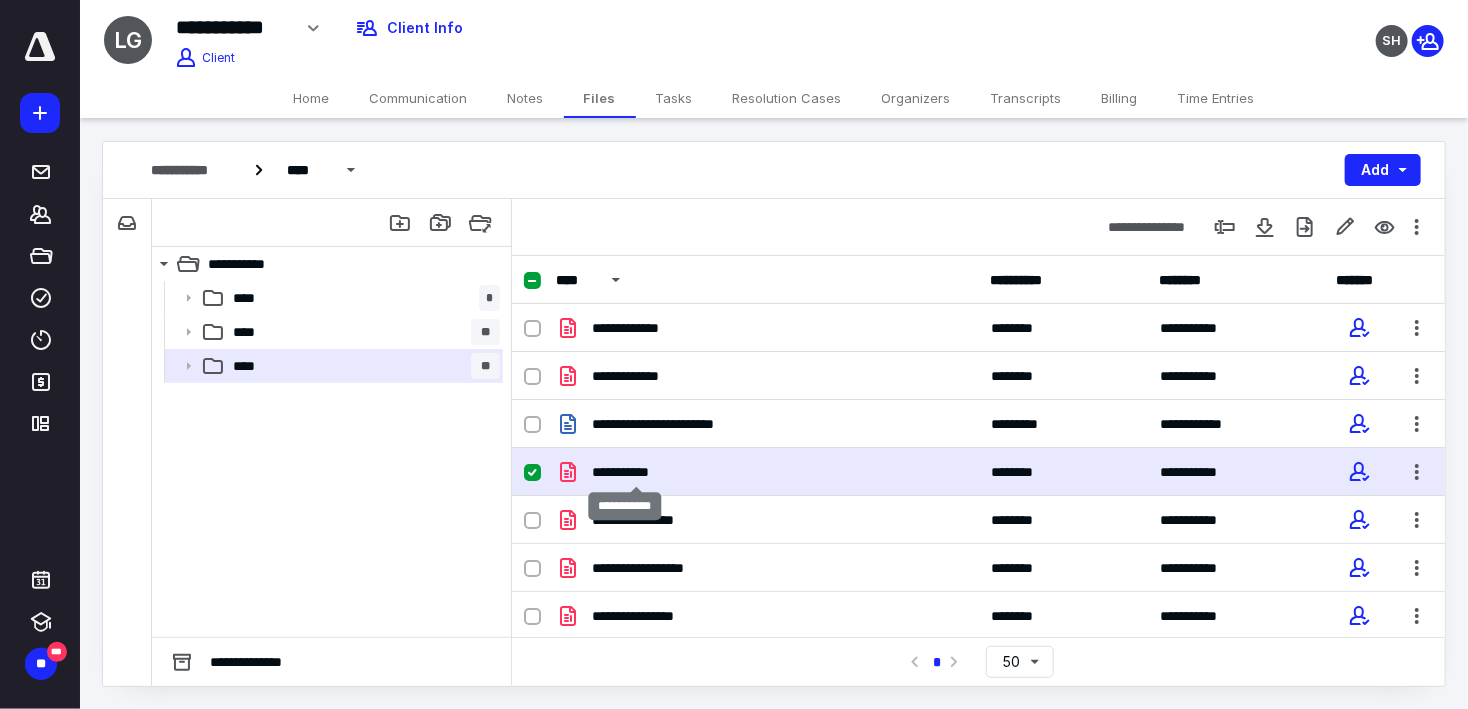 checkbox on "true" 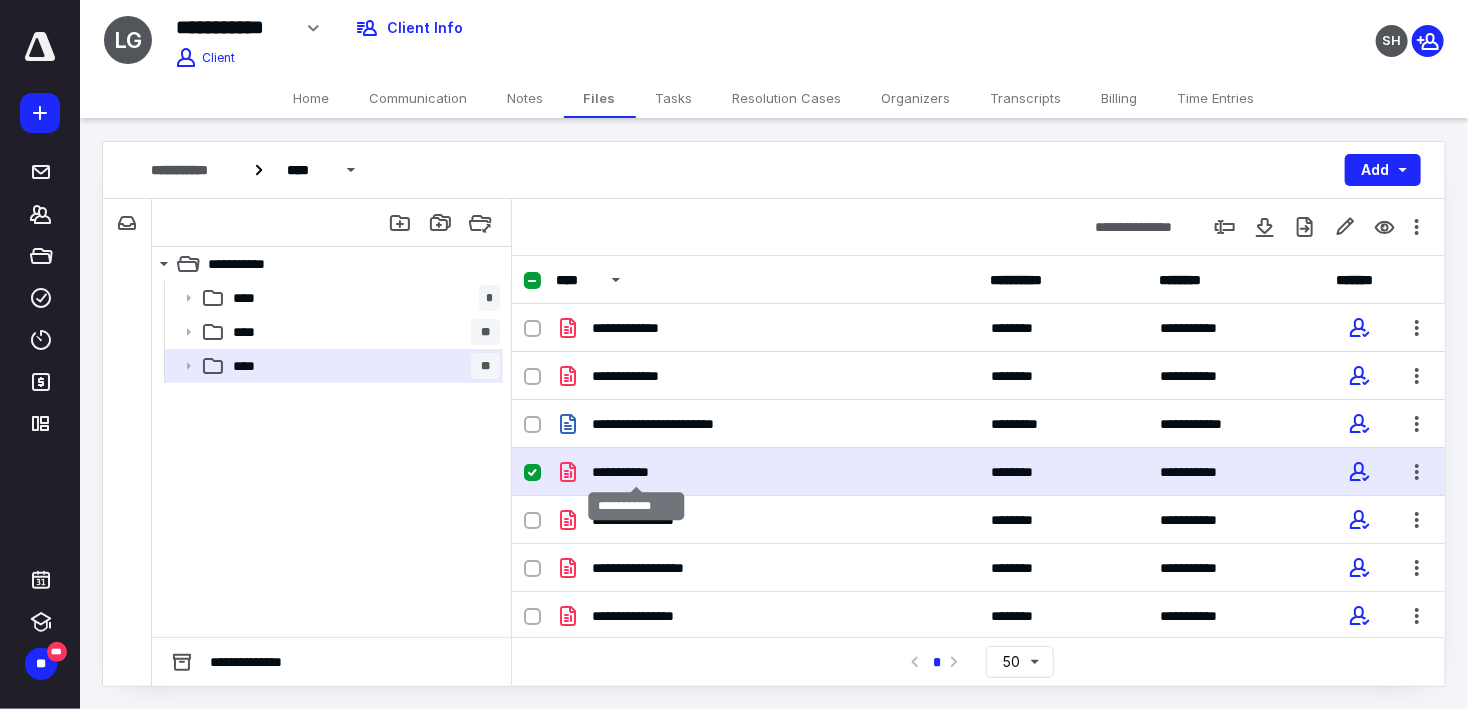 click on "**********" at bounding box center (636, 472) 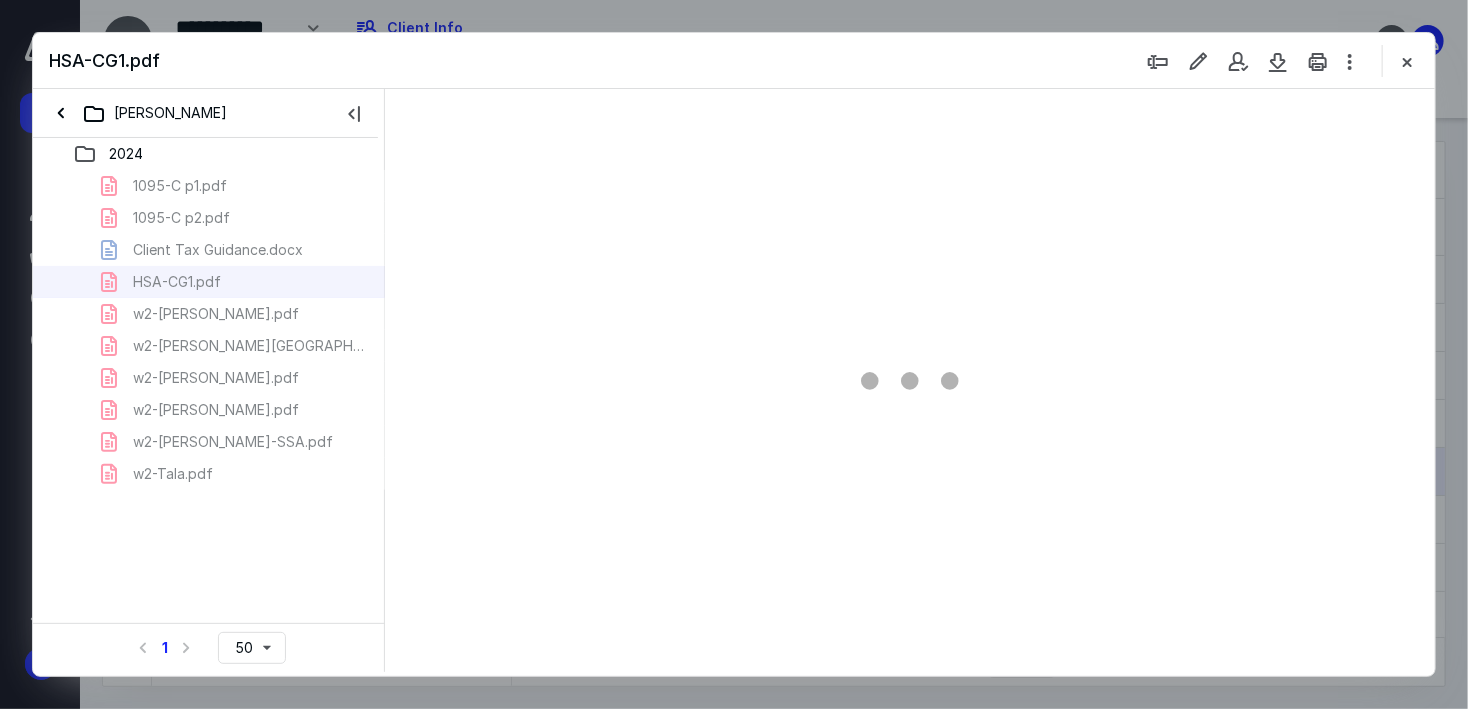 scroll, scrollTop: 0, scrollLeft: 0, axis: both 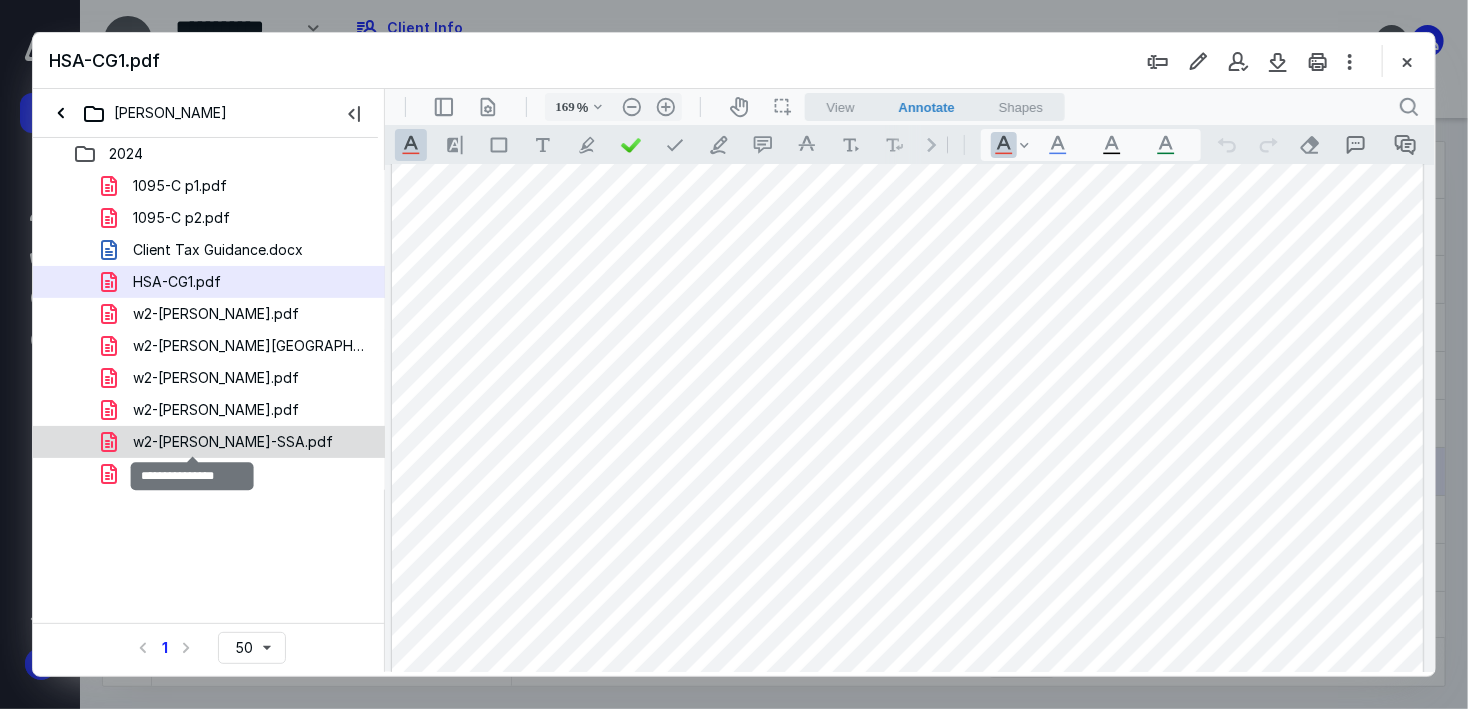 click on "w2-[PERSON_NAME]-SSA.pdf" at bounding box center [233, 442] 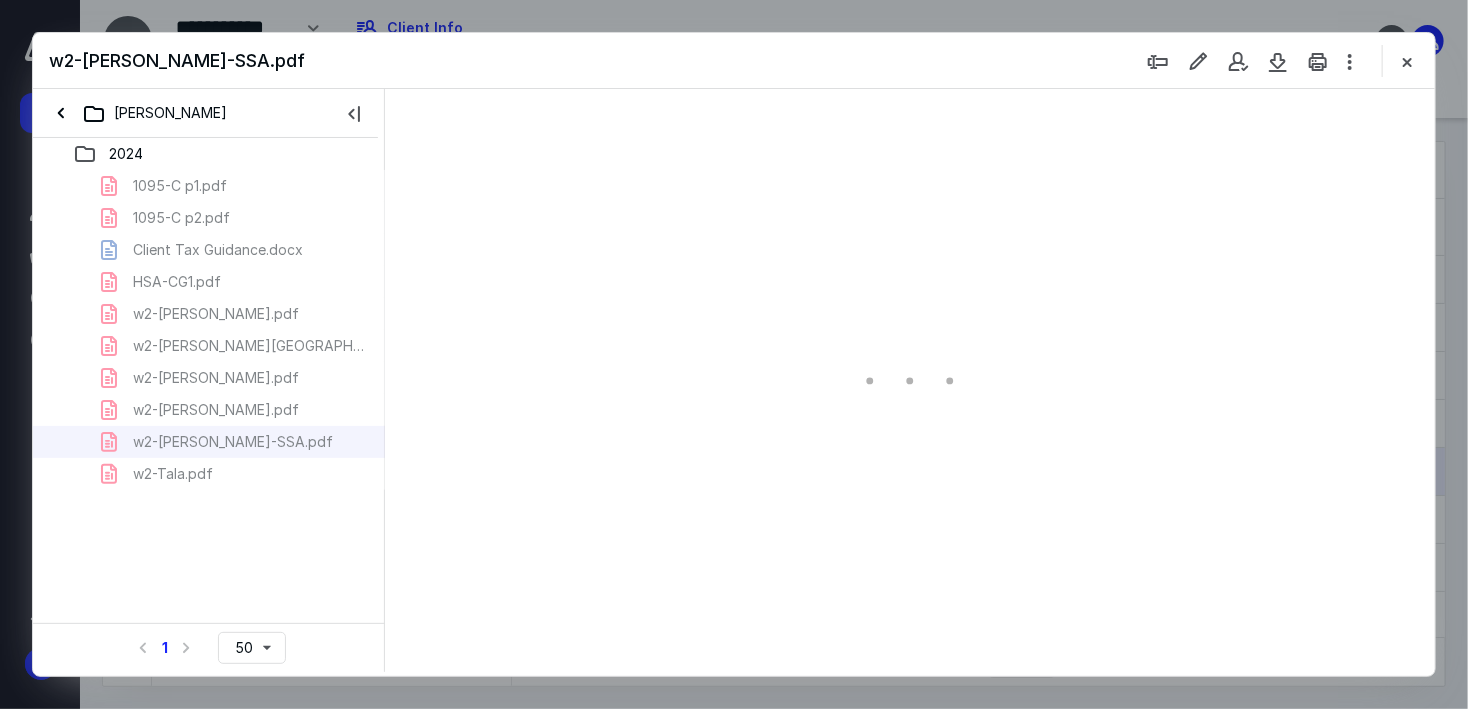 type on "169" 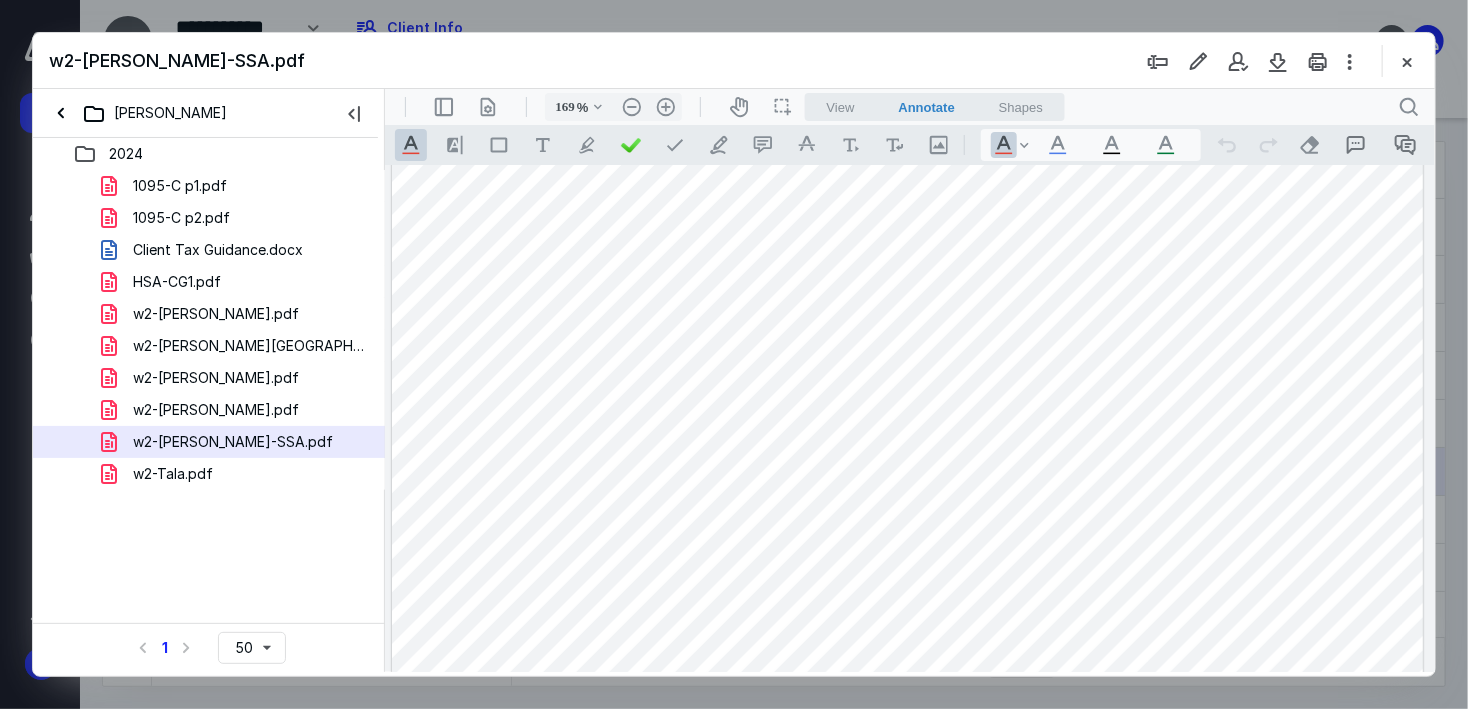 scroll, scrollTop: 0, scrollLeft: 0, axis: both 